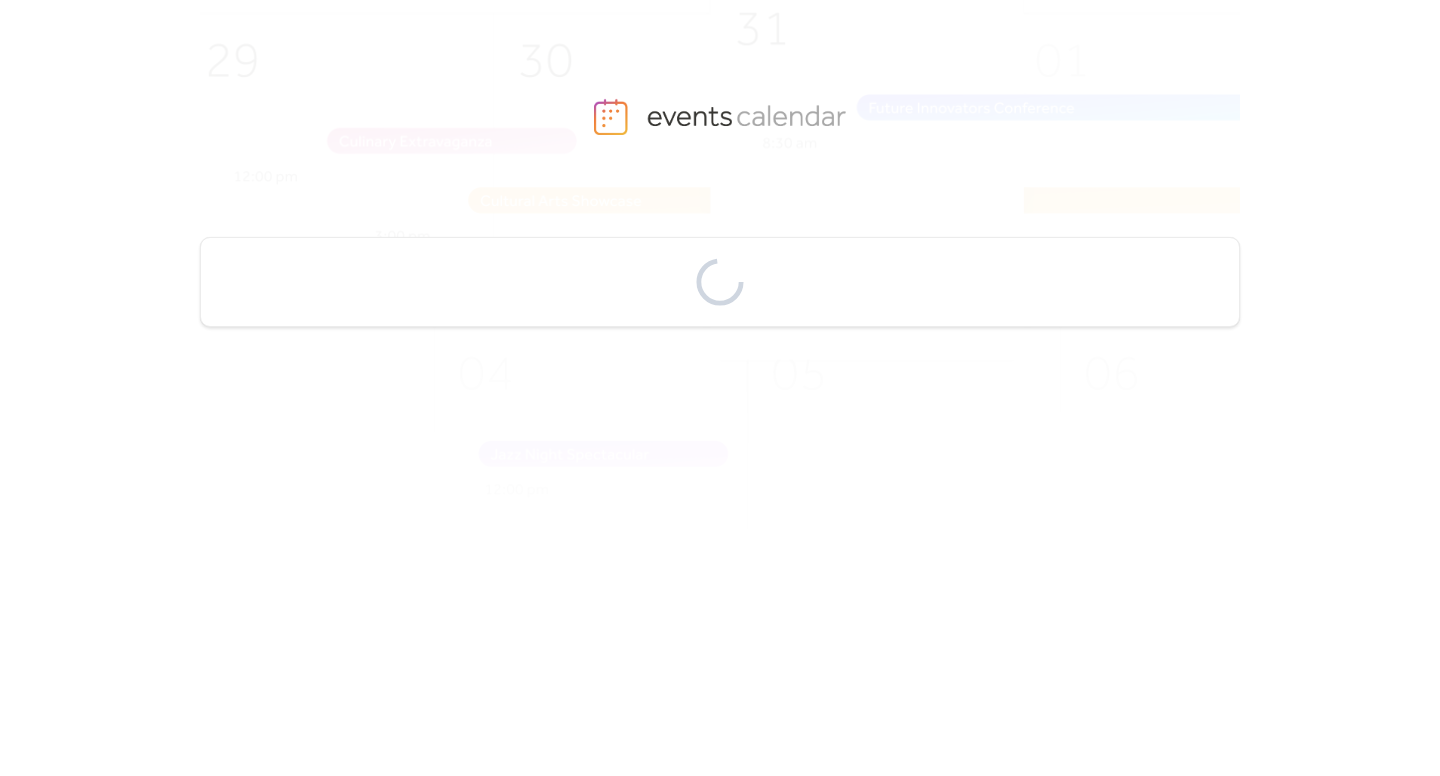 scroll, scrollTop: 0, scrollLeft: 0, axis: both 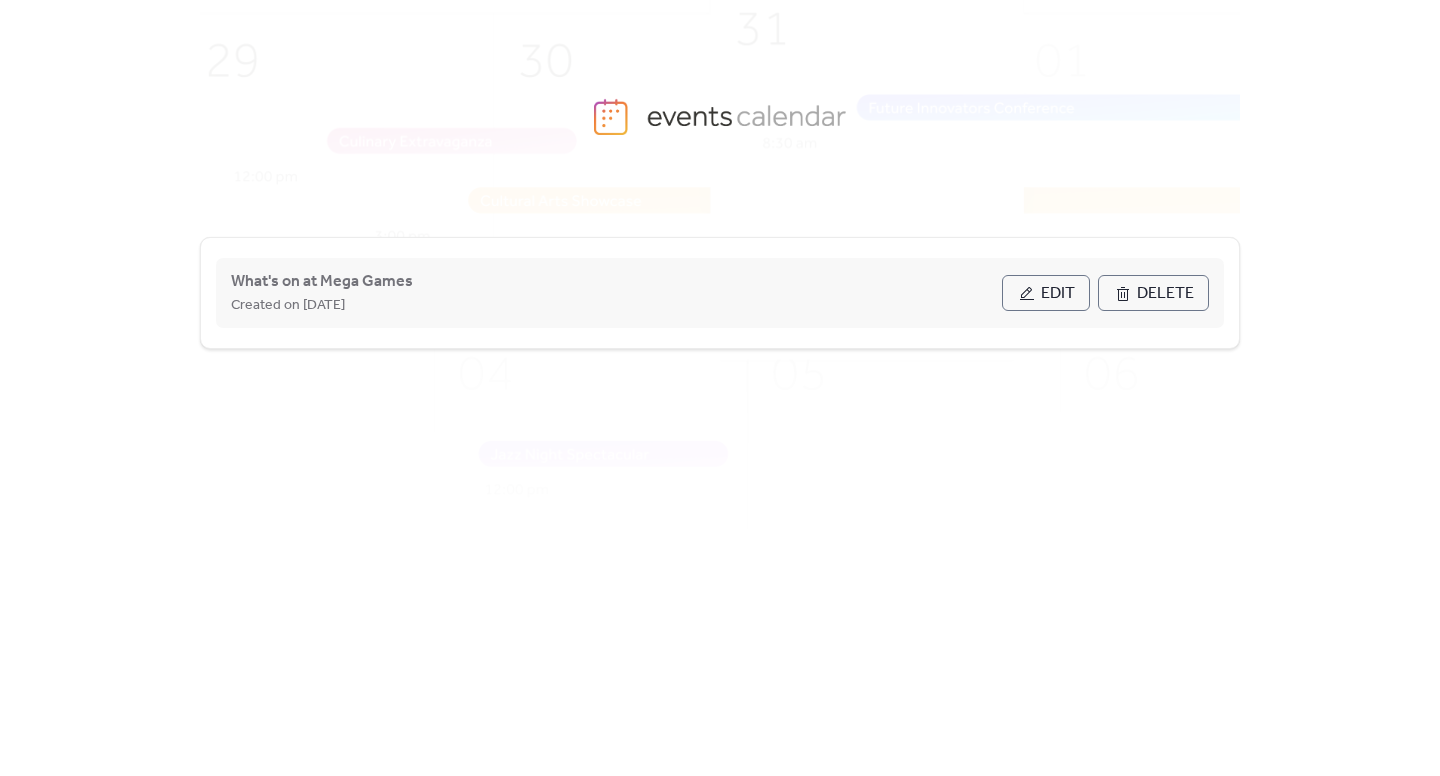 click on "Edit" at bounding box center [1046, 293] 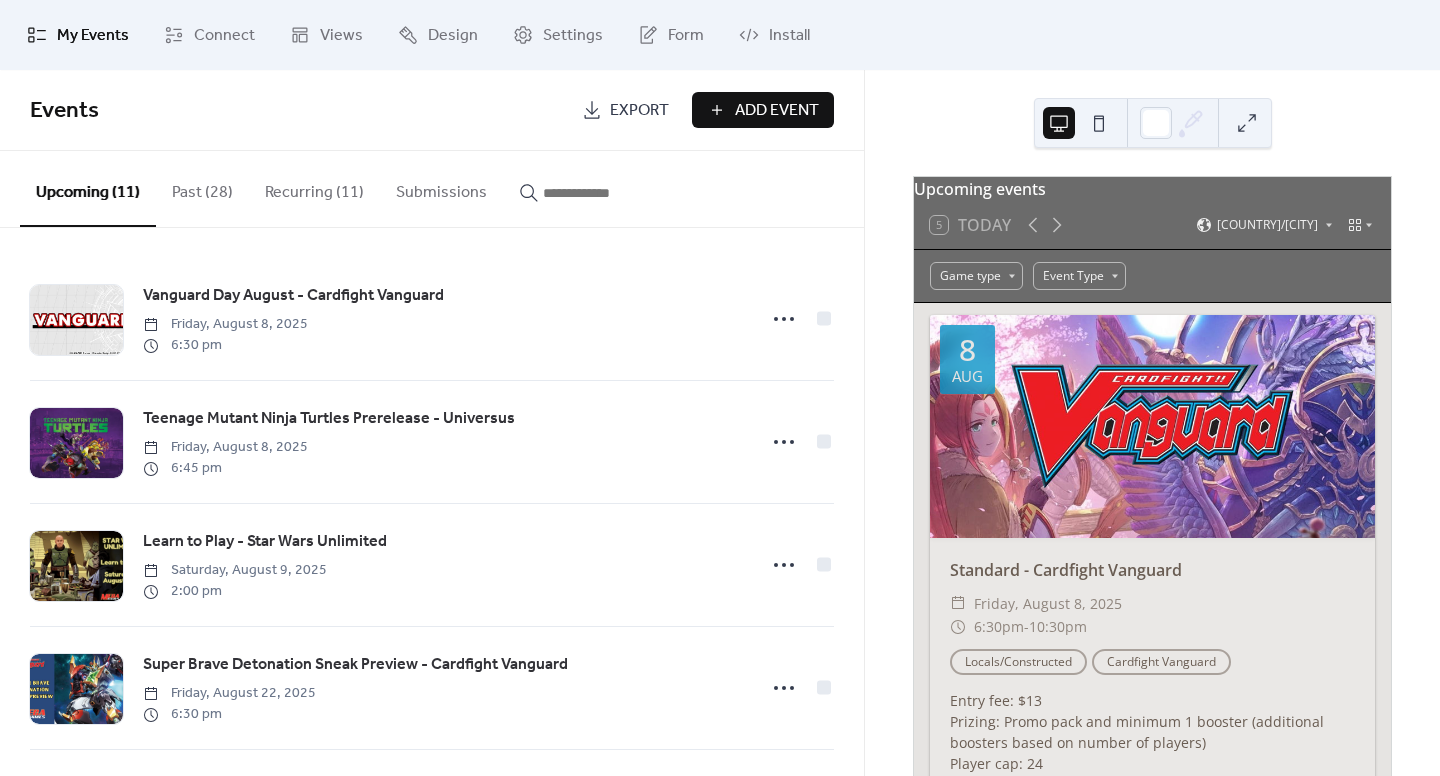 click on "Past (28)" at bounding box center (202, 188) 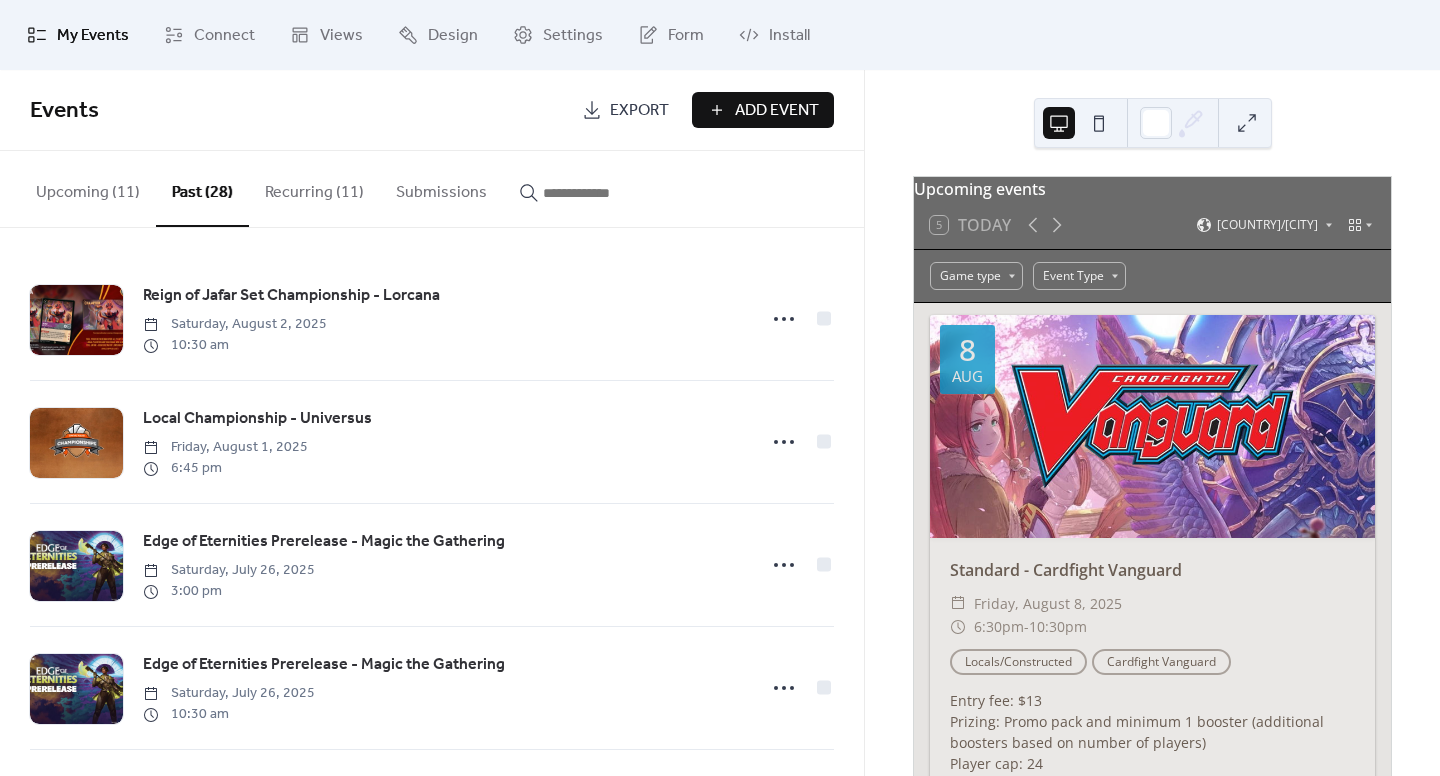 click at bounding box center (603, 193) 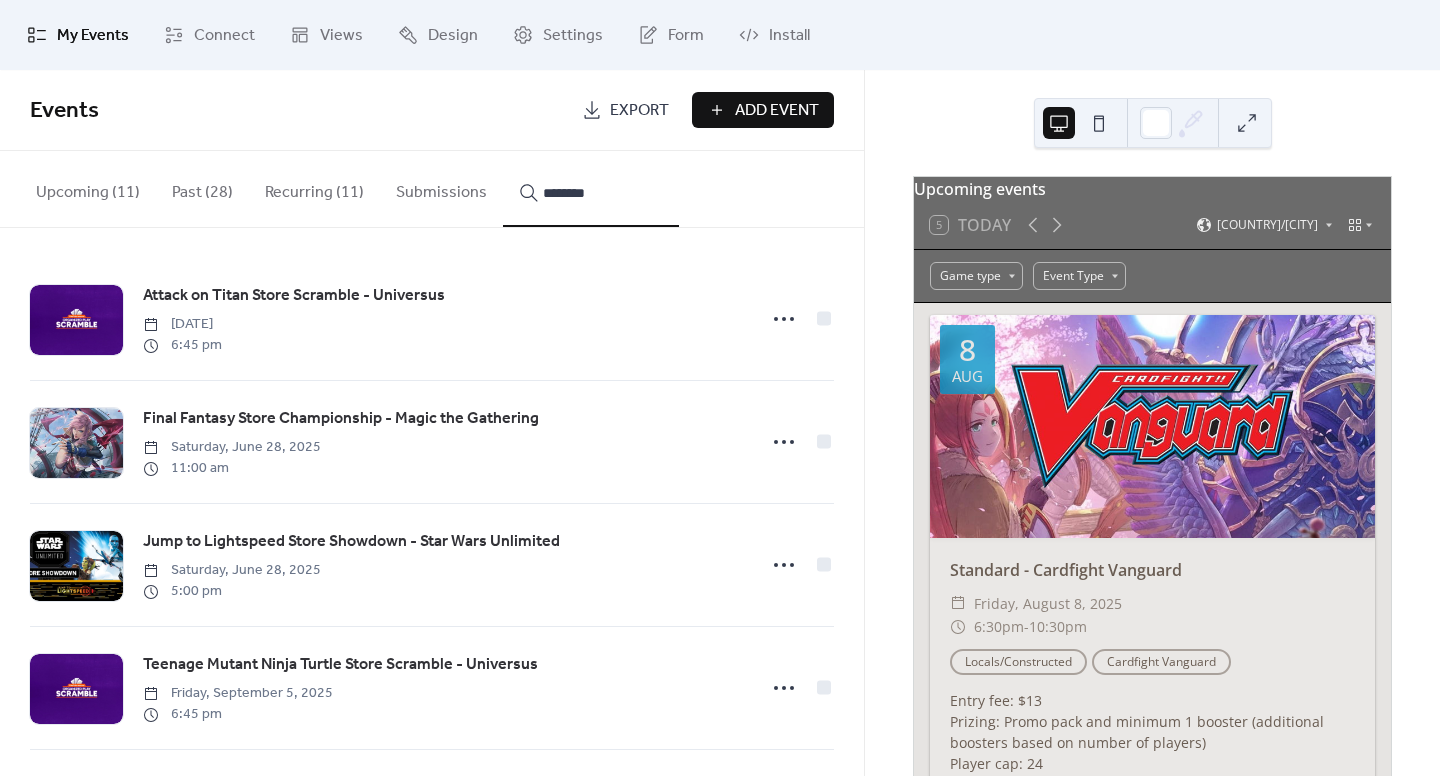 type on "********" 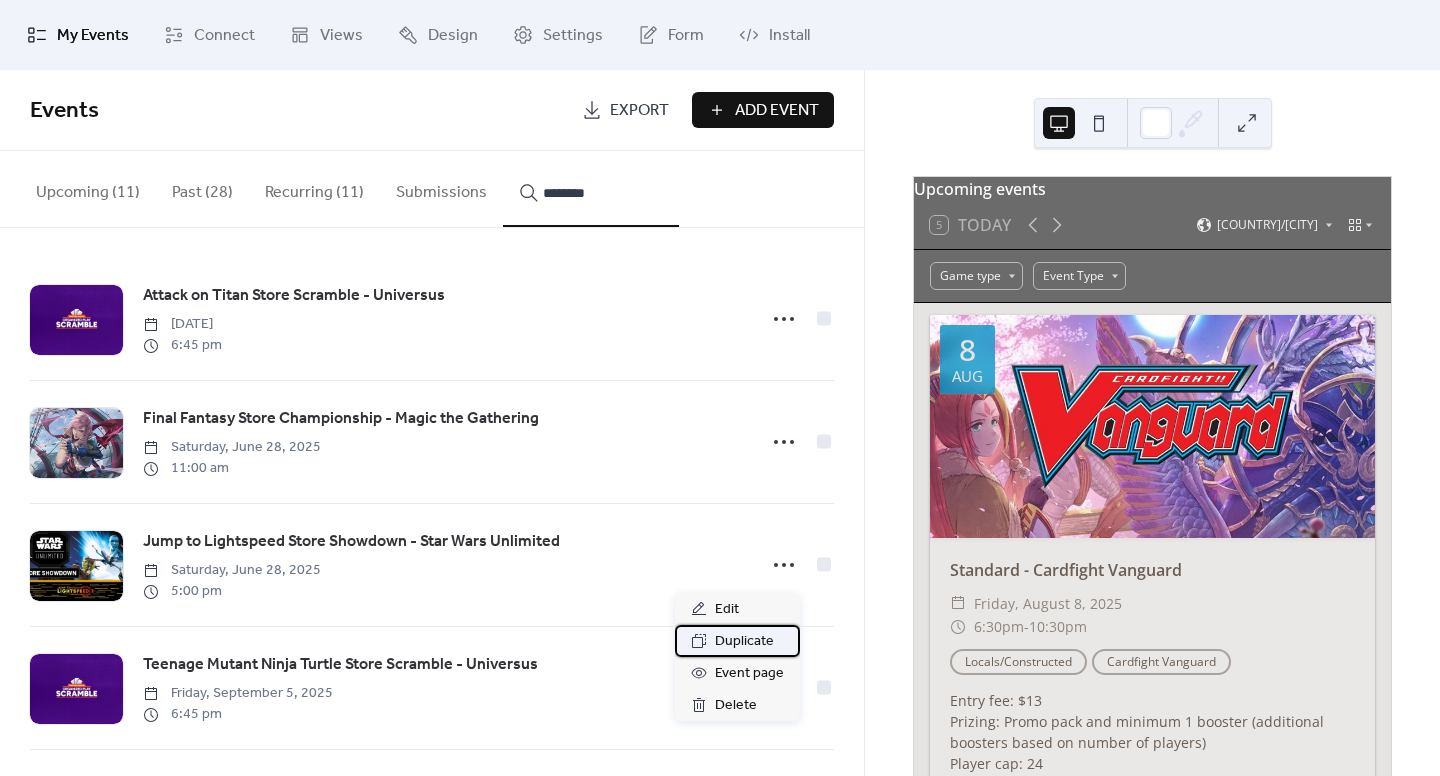 click on "Duplicate" at bounding box center (744, 642) 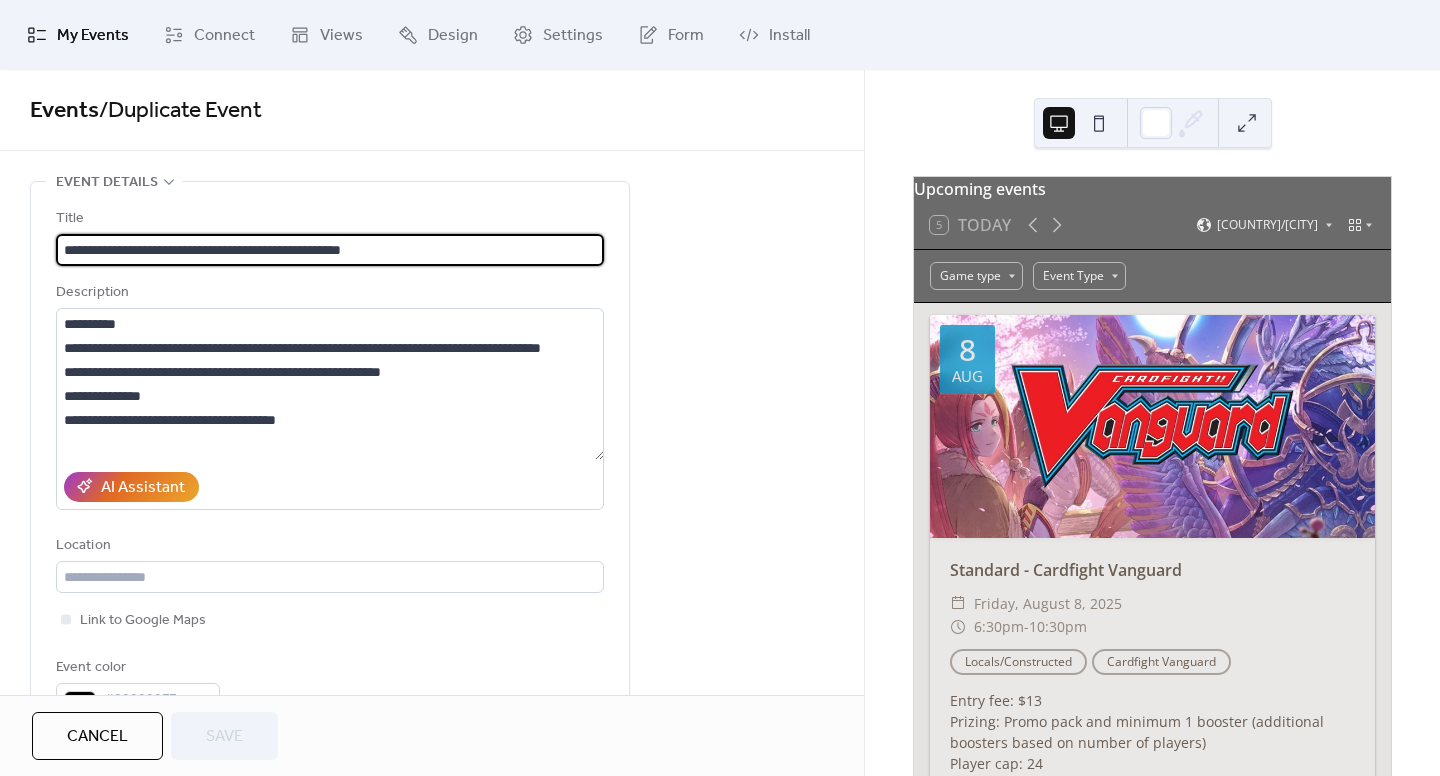 drag, startPoint x: 178, startPoint y: 247, endPoint x: -237, endPoint y: 247, distance: 415 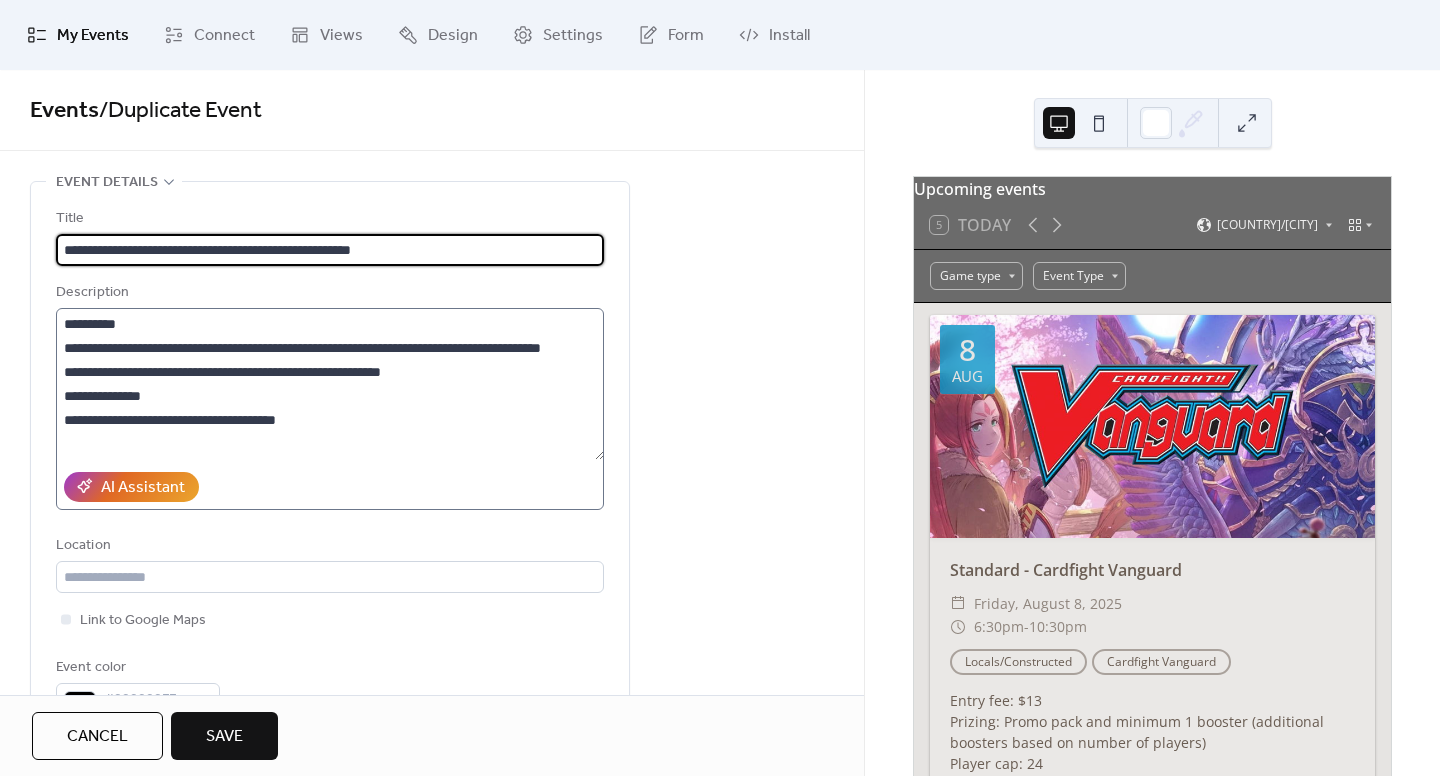 type on "**********" 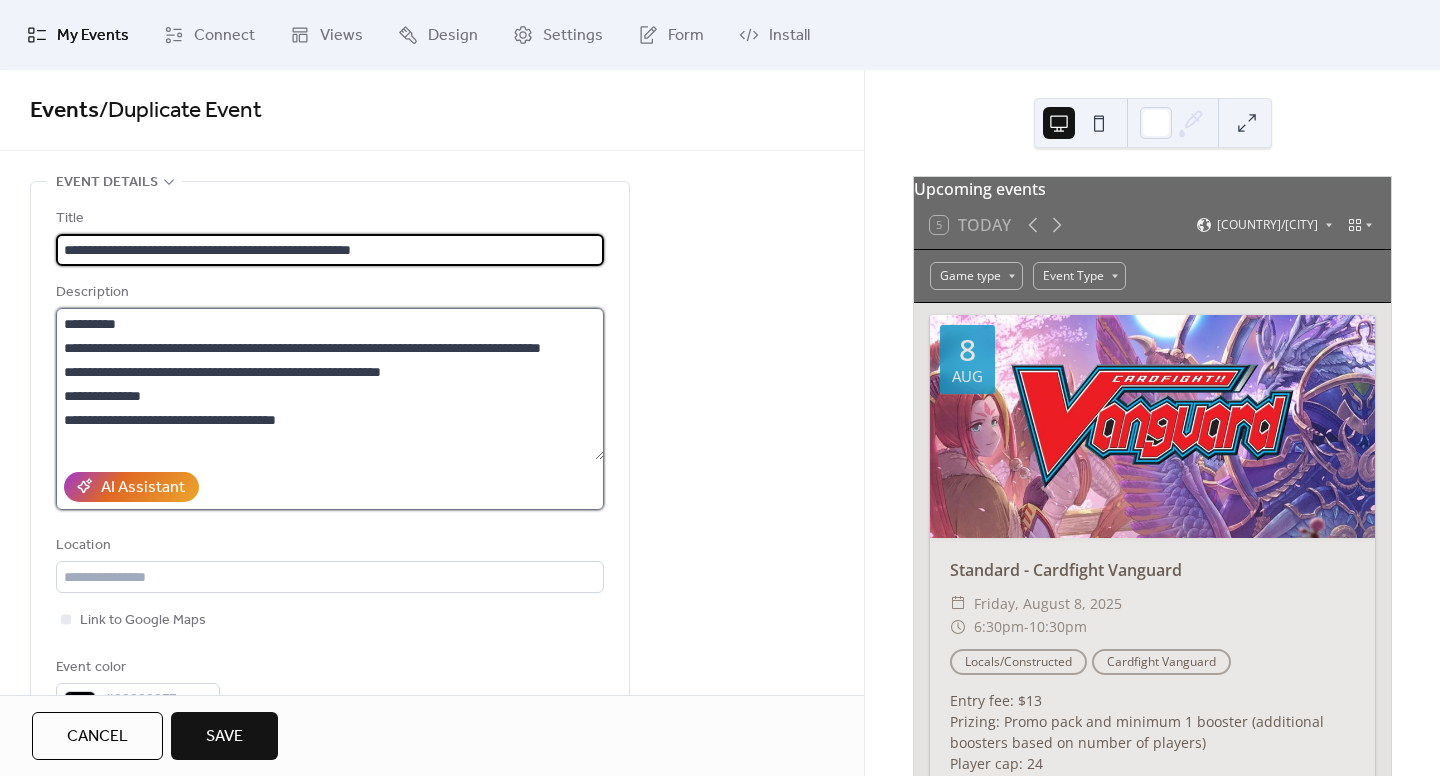 click on "**********" at bounding box center (330, 384) 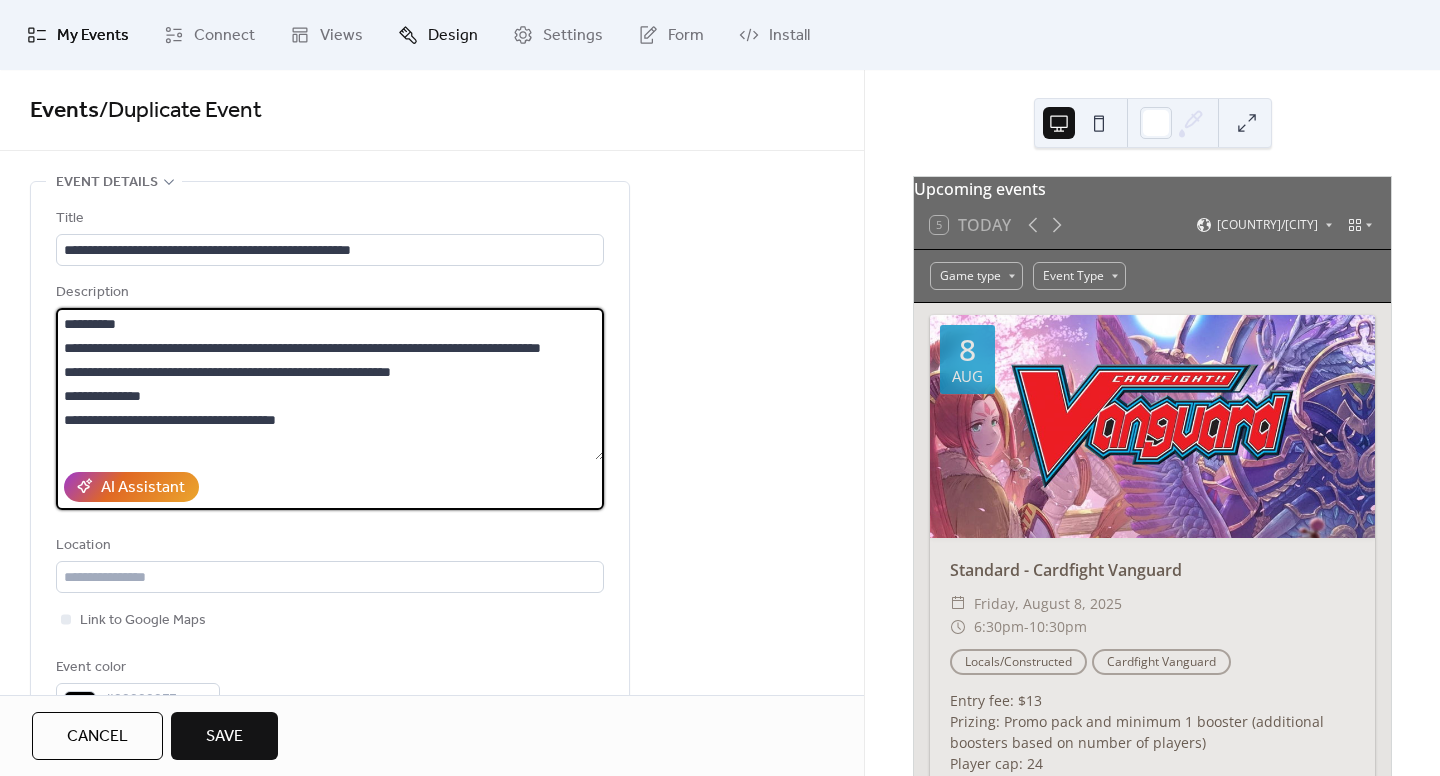 type on "**********" 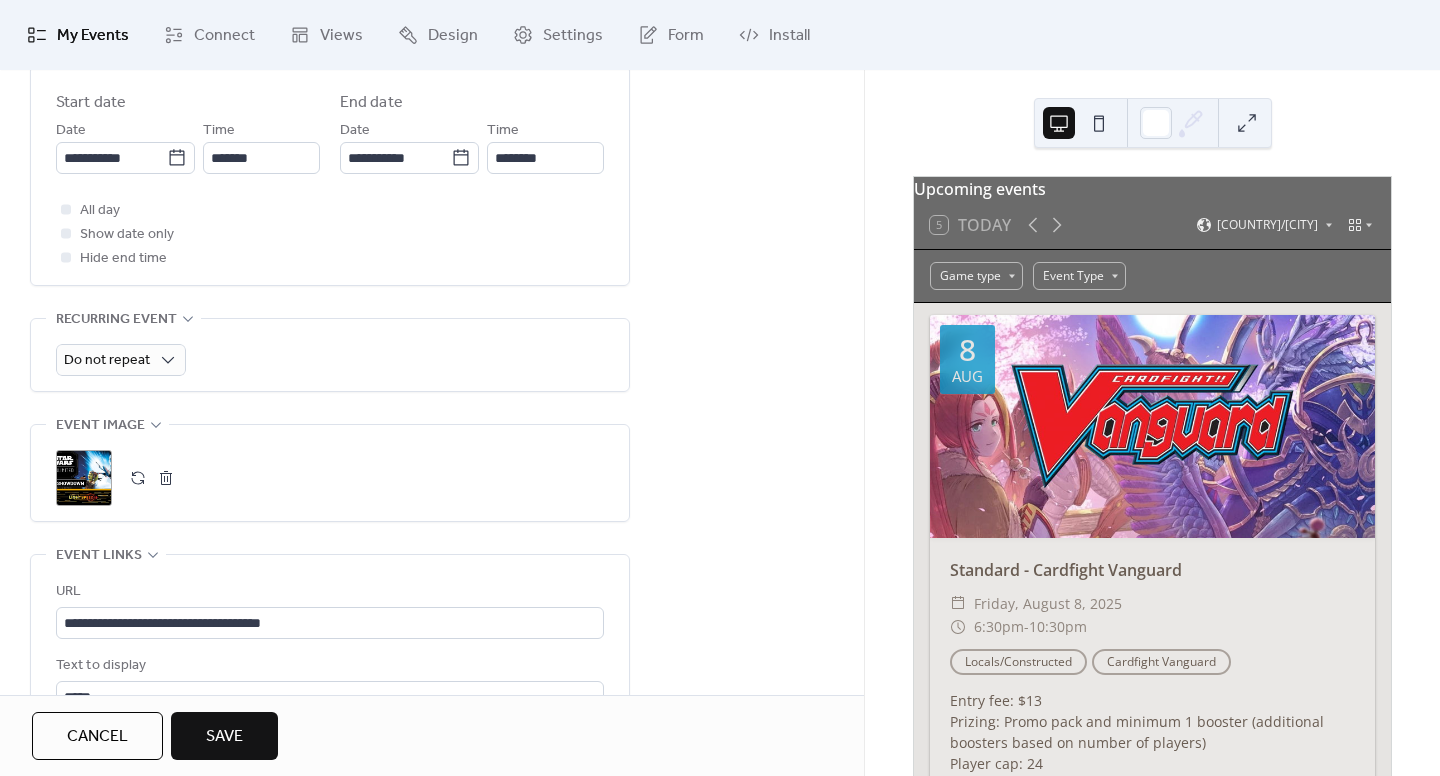 scroll, scrollTop: 700, scrollLeft: 0, axis: vertical 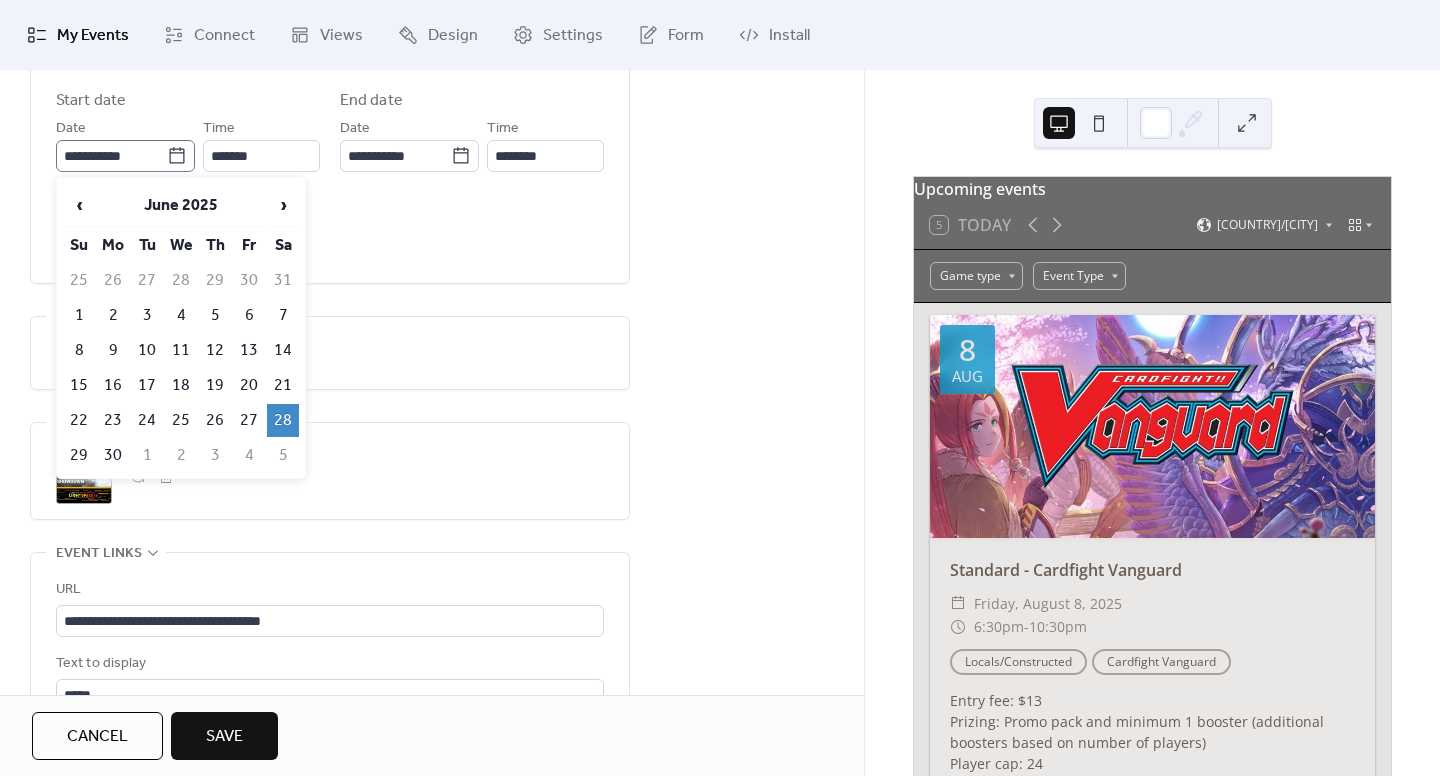 click 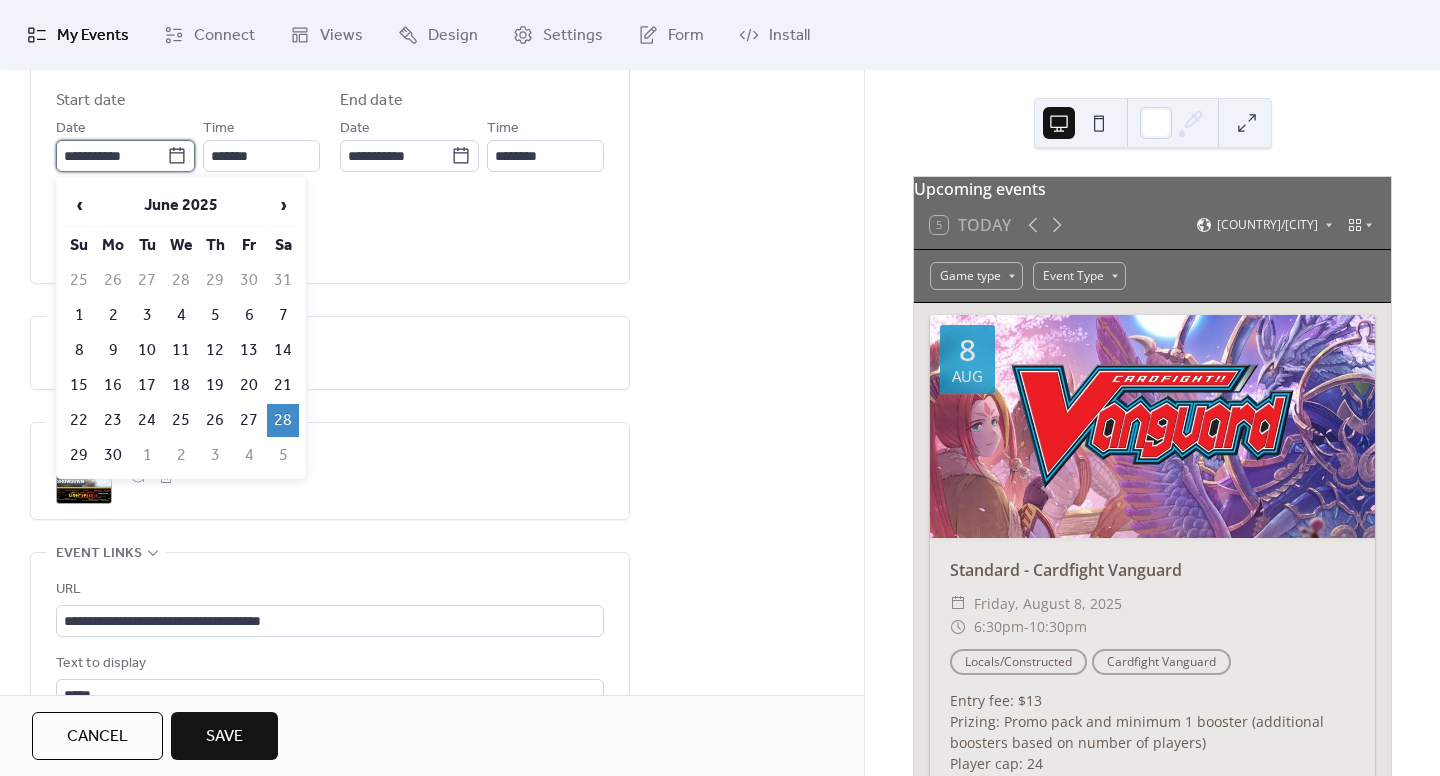 click on "**********" at bounding box center [111, 156] 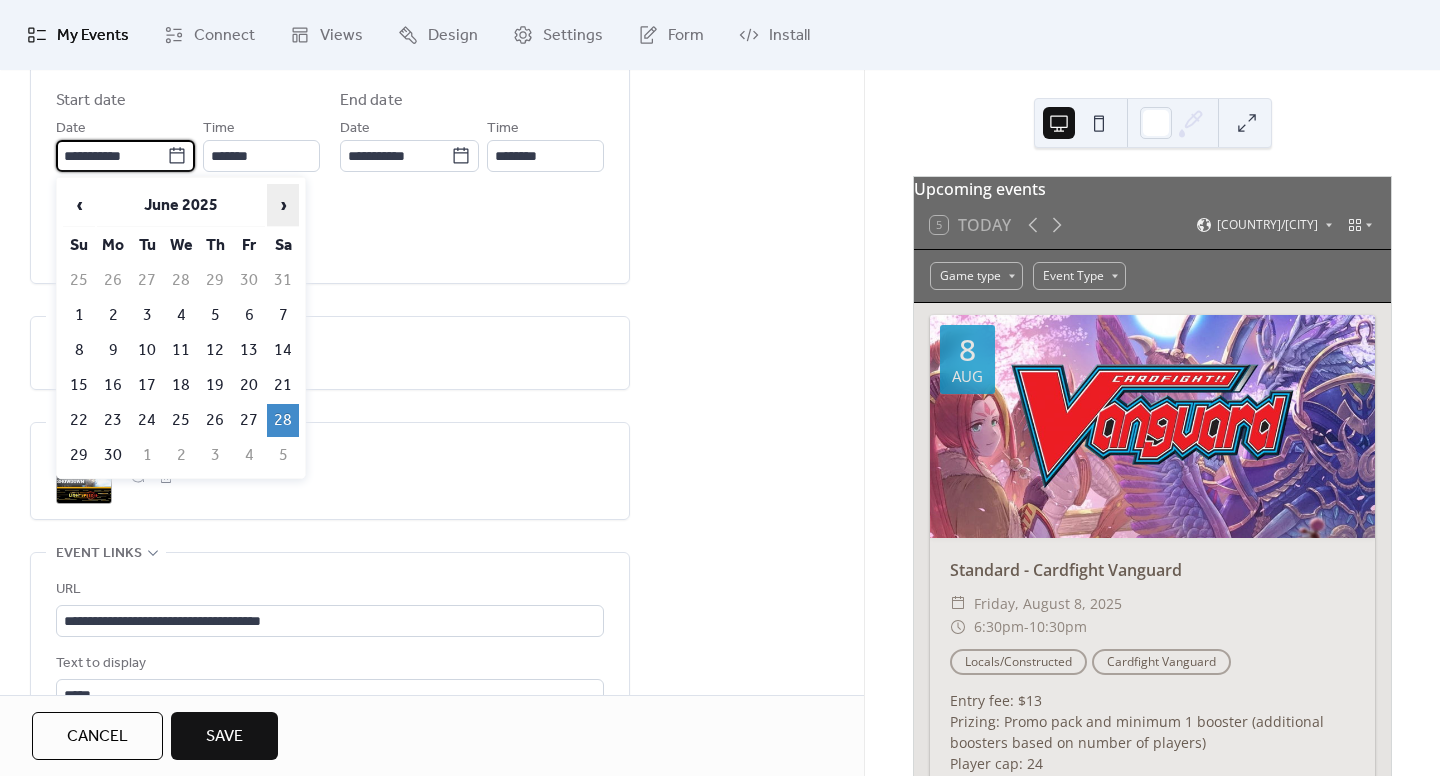 click on "›" at bounding box center (283, 205) 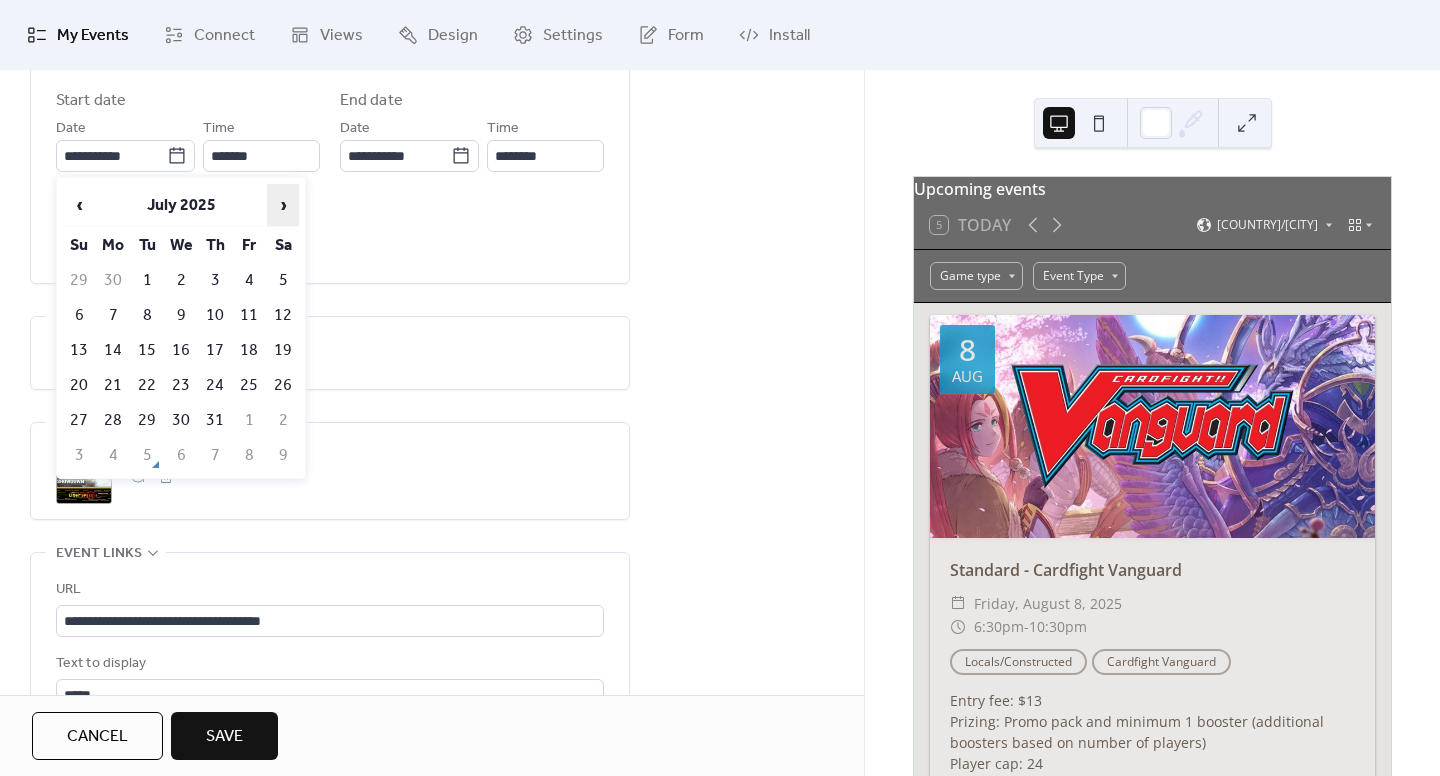 click on "›" at bounding box center (283, 205) 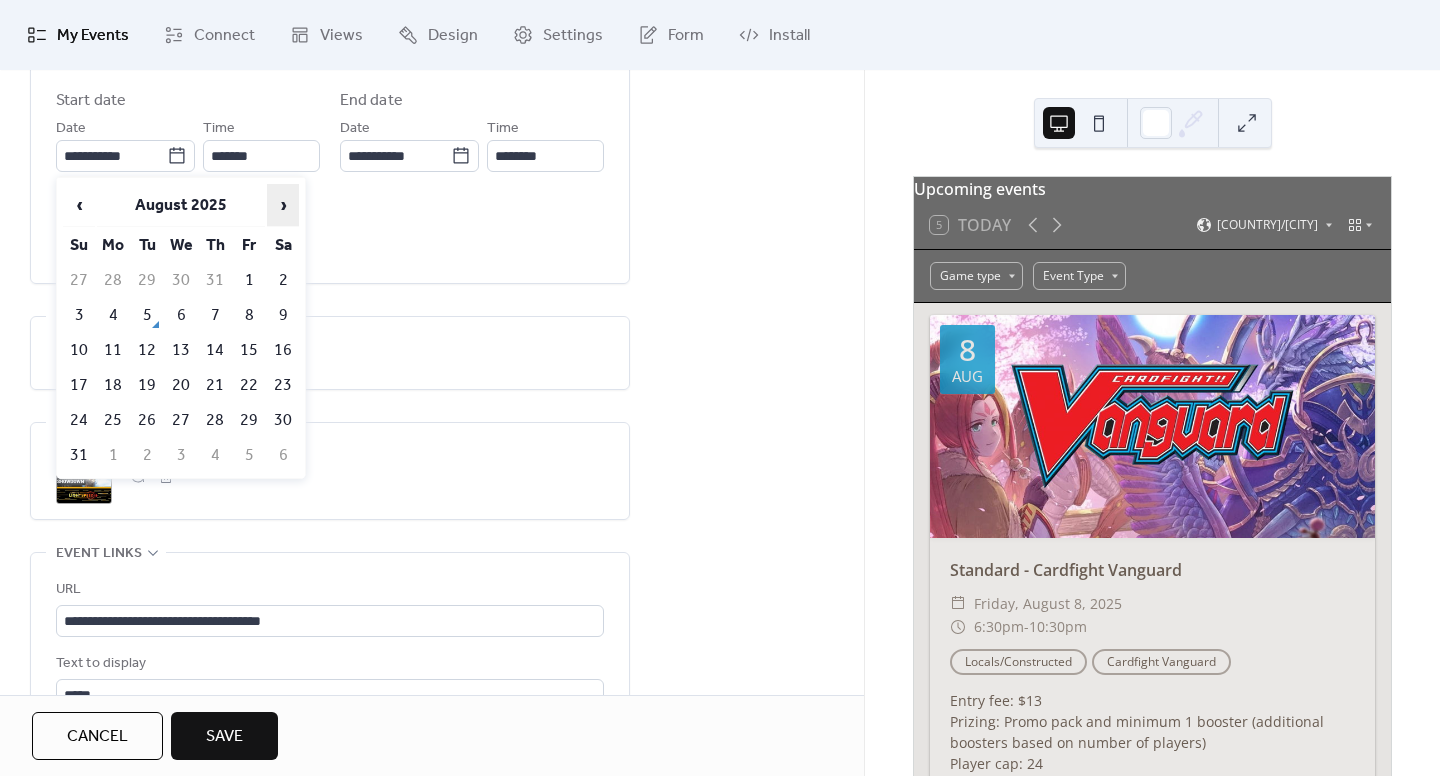 click on "›" at bounding box center (283, 205) 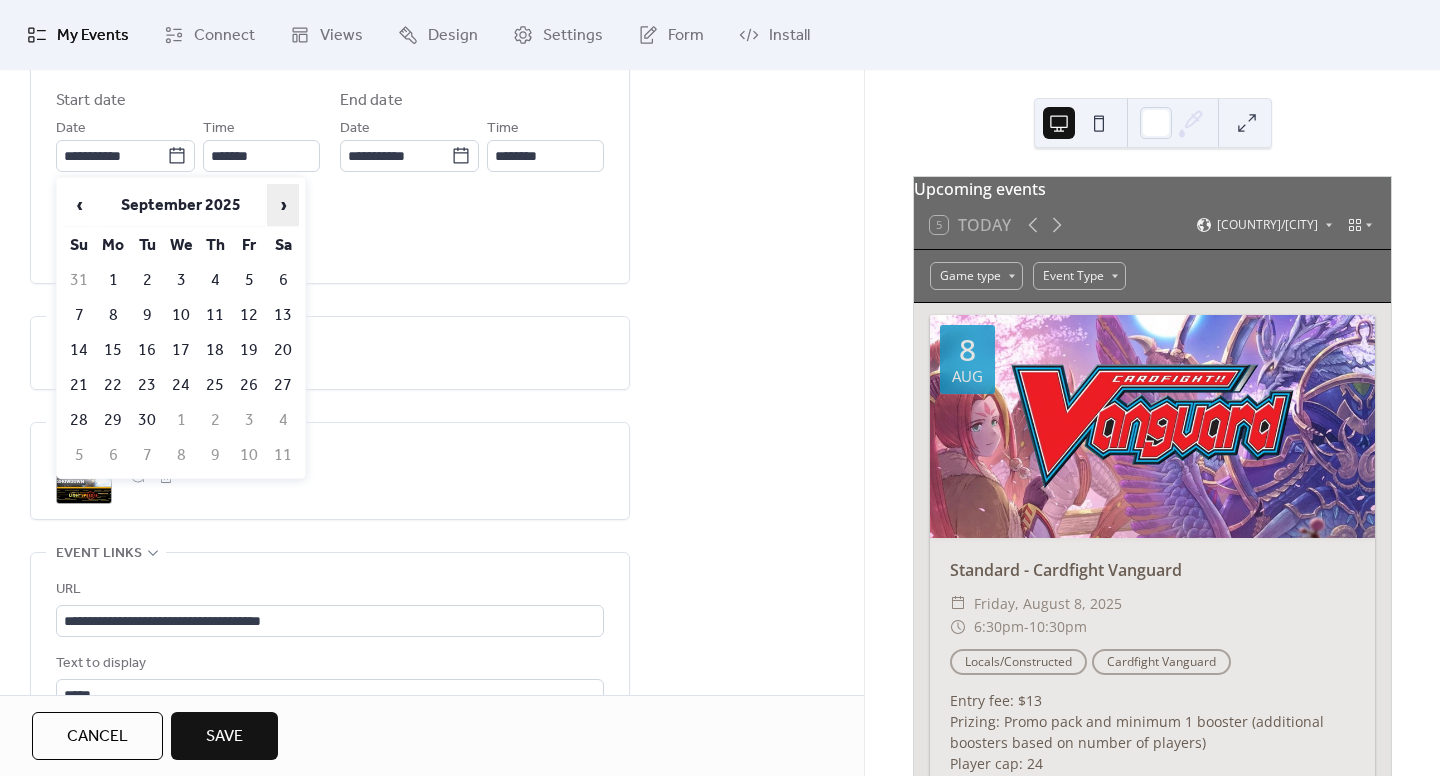 click on "›" at bounding box center [283, 205] 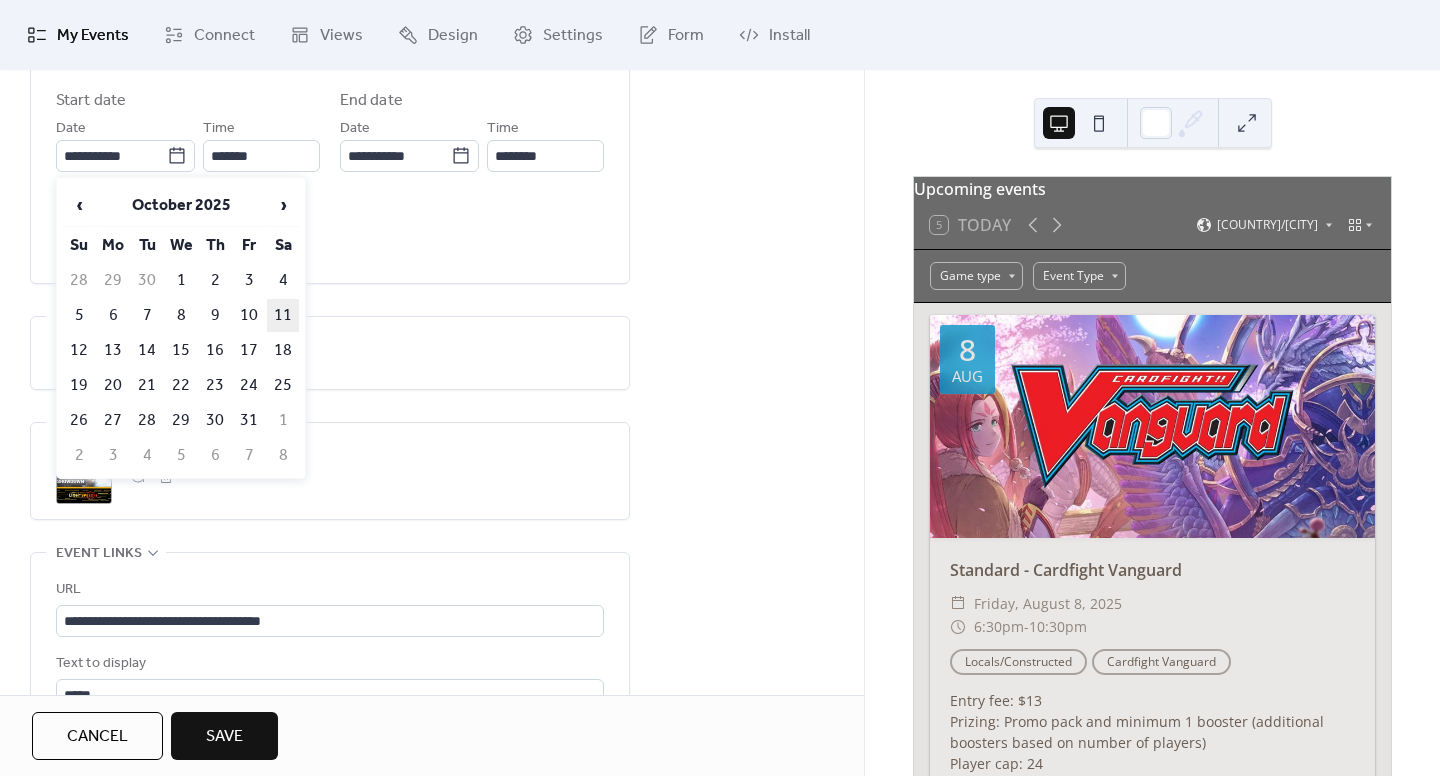 click on "11" at bounding box center [283, 315] 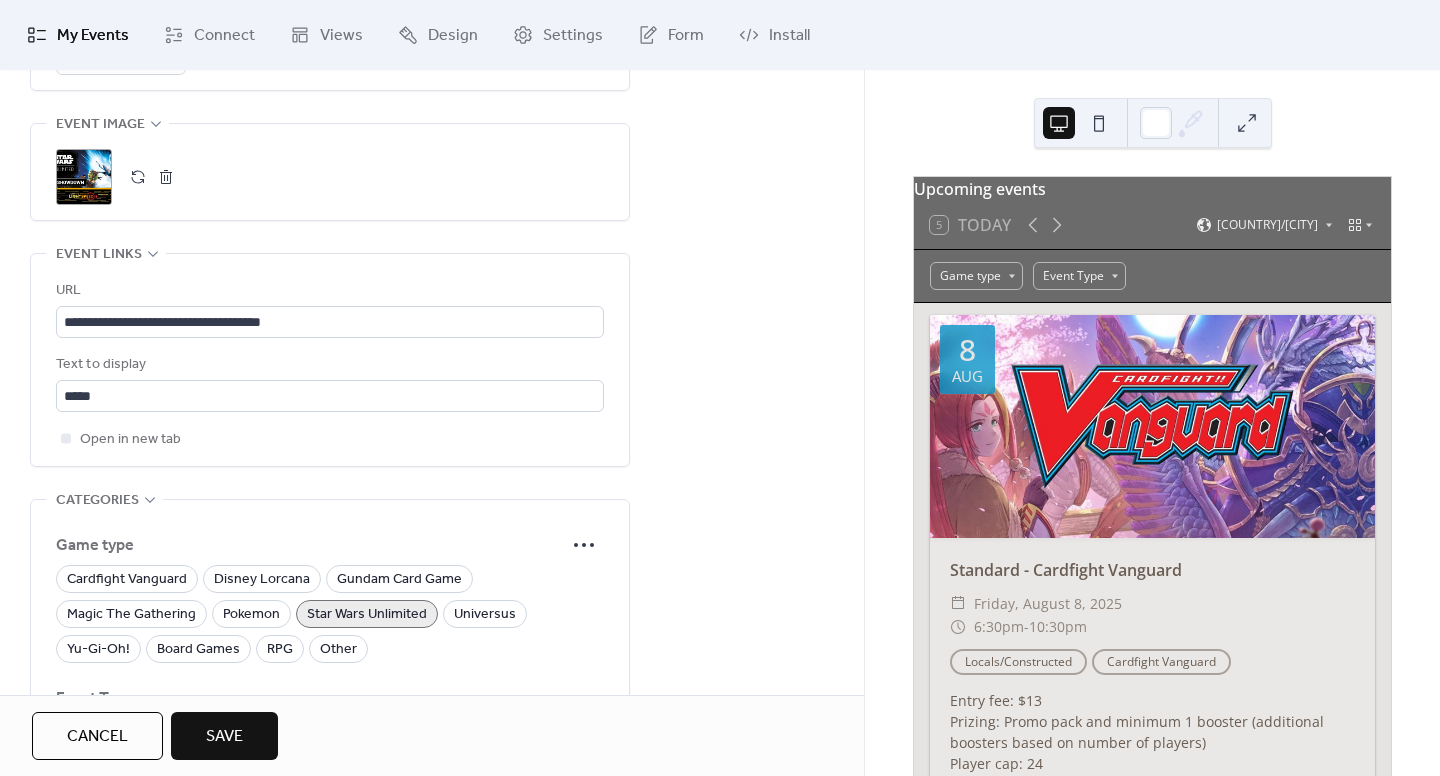 scroll, scrollTop: 1000, scrollLeft: 0, axis: vertical 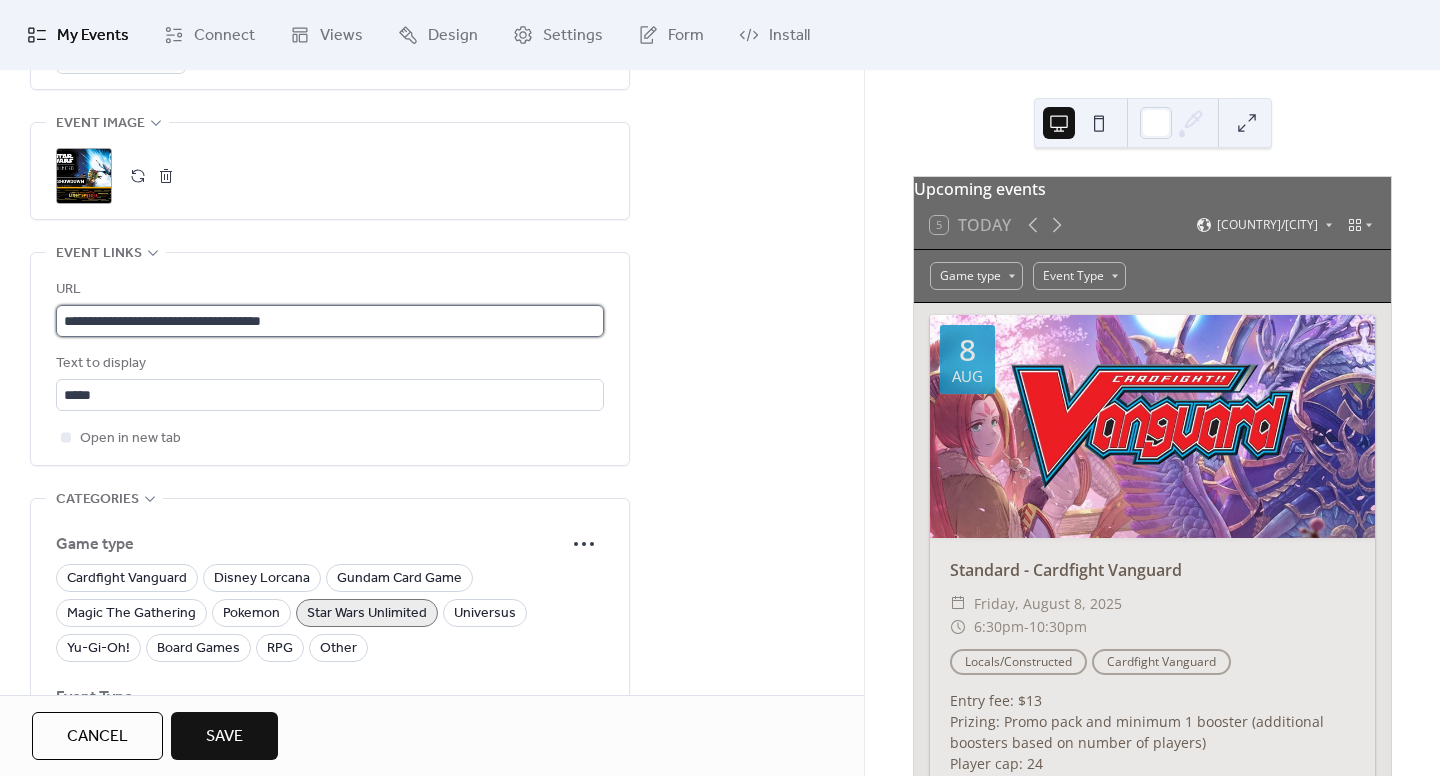 click on "**********" at bounding box center [330, 321] 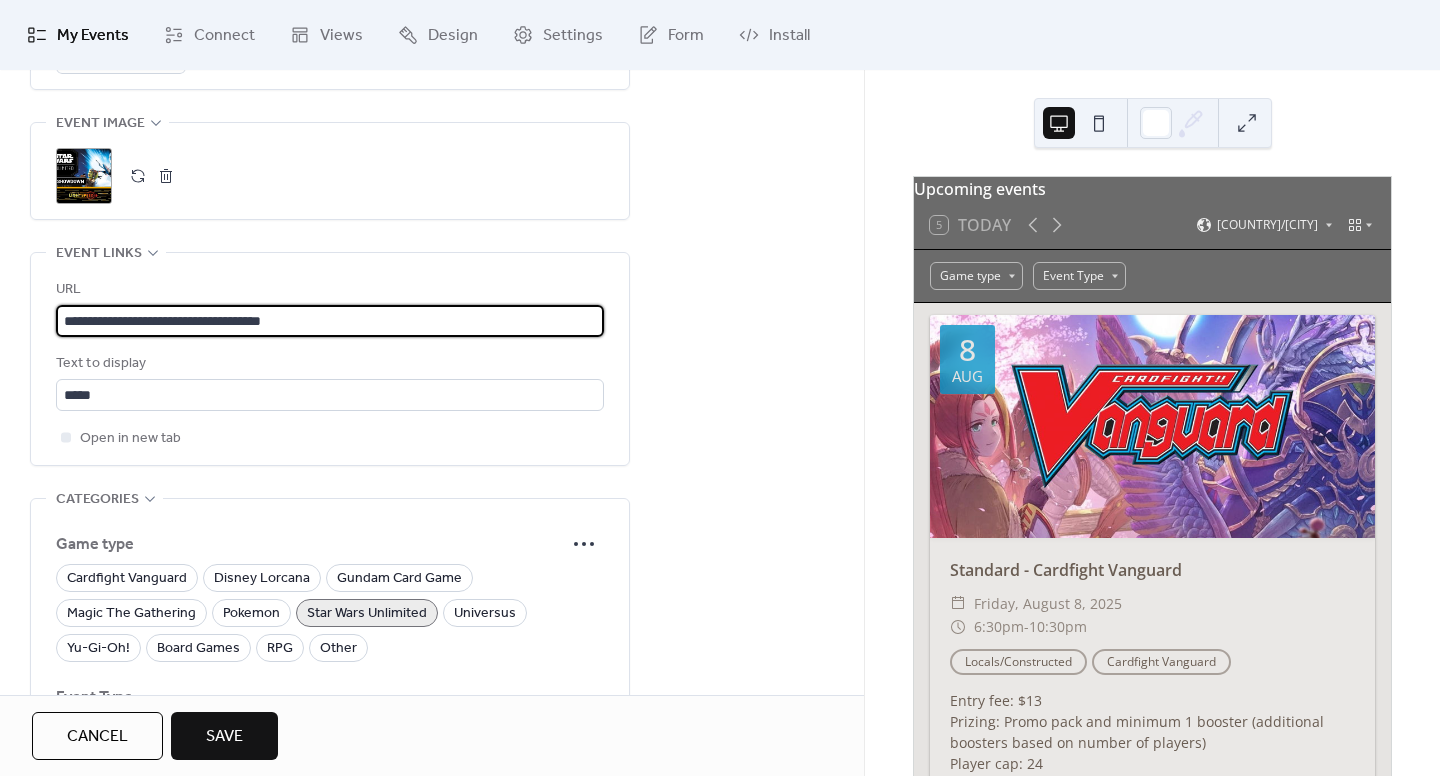 paste 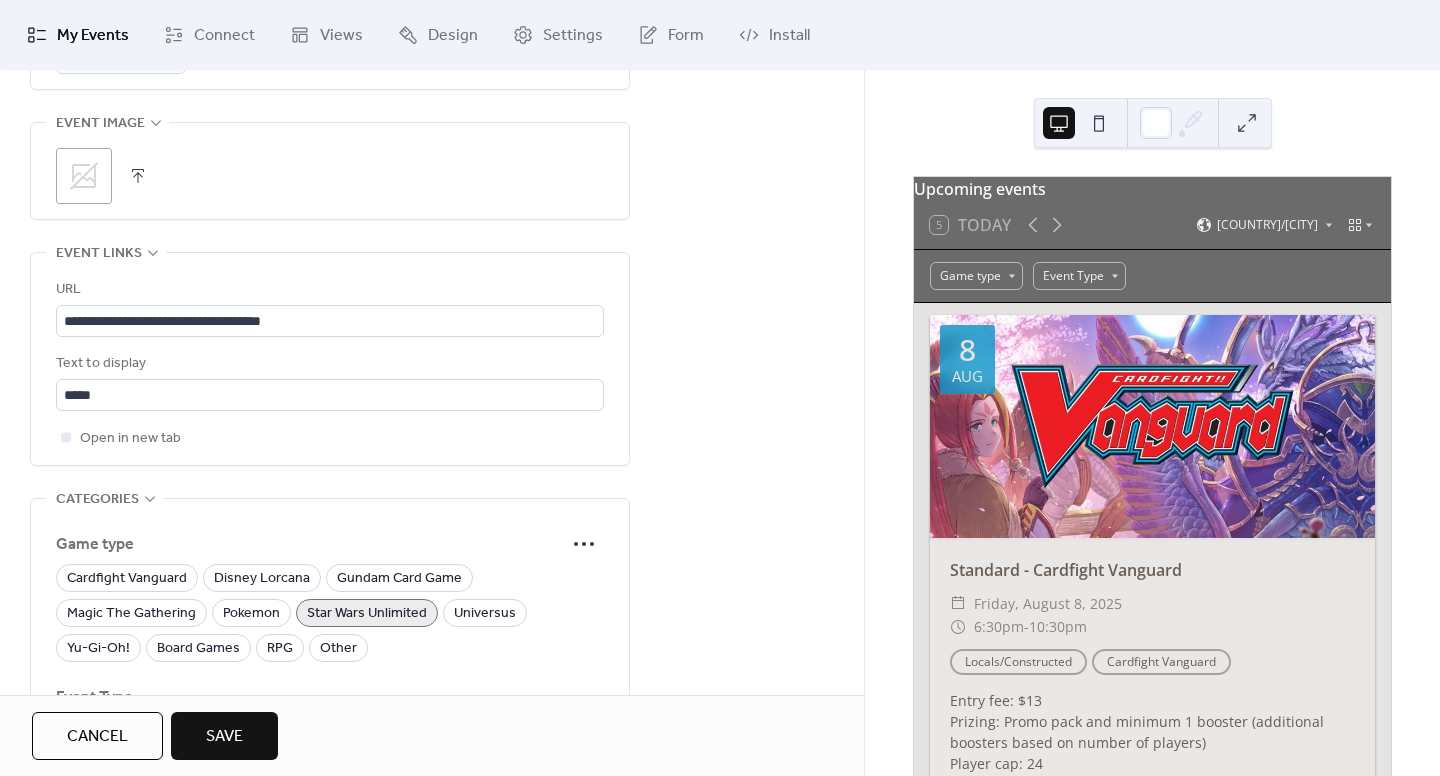 click 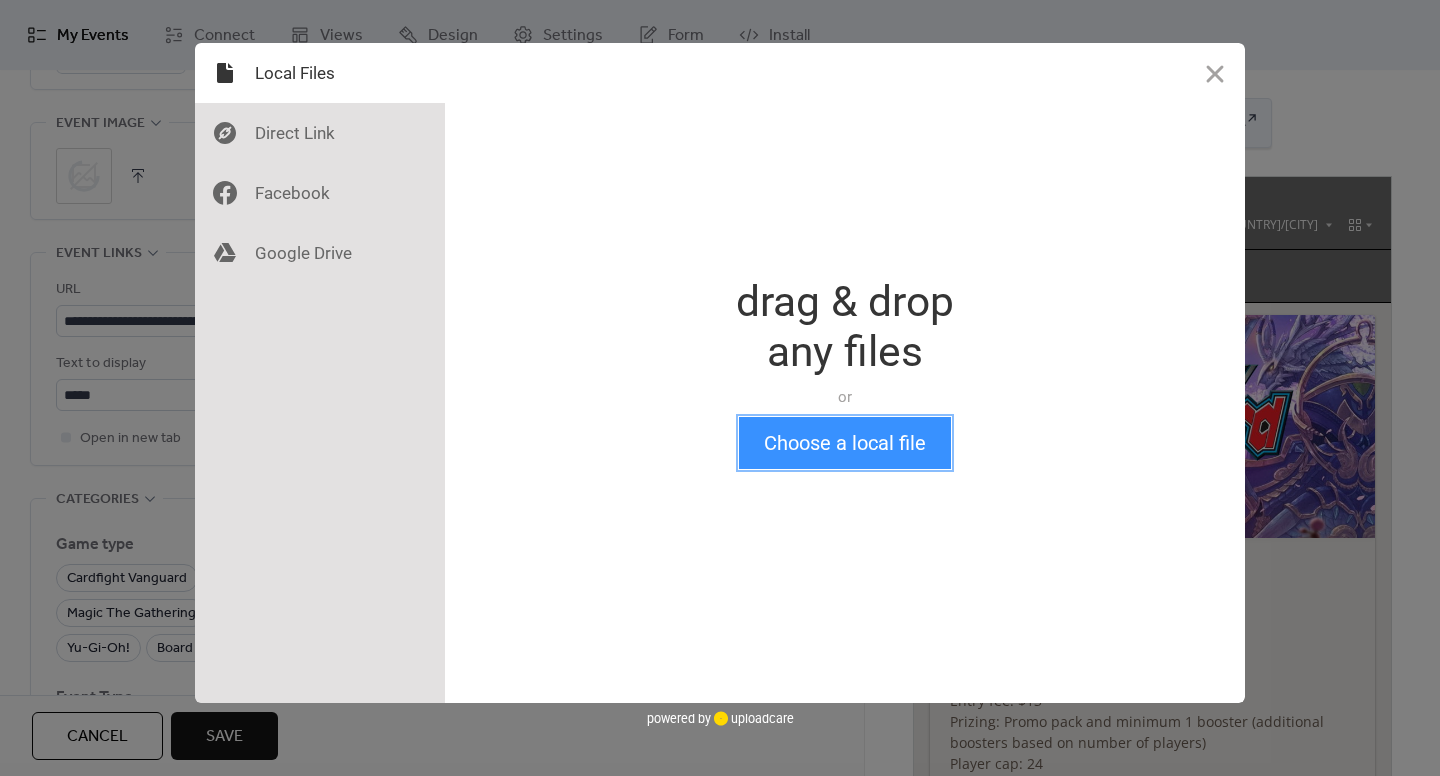 click on "Choose a local file" at bounding box center [845, 443] 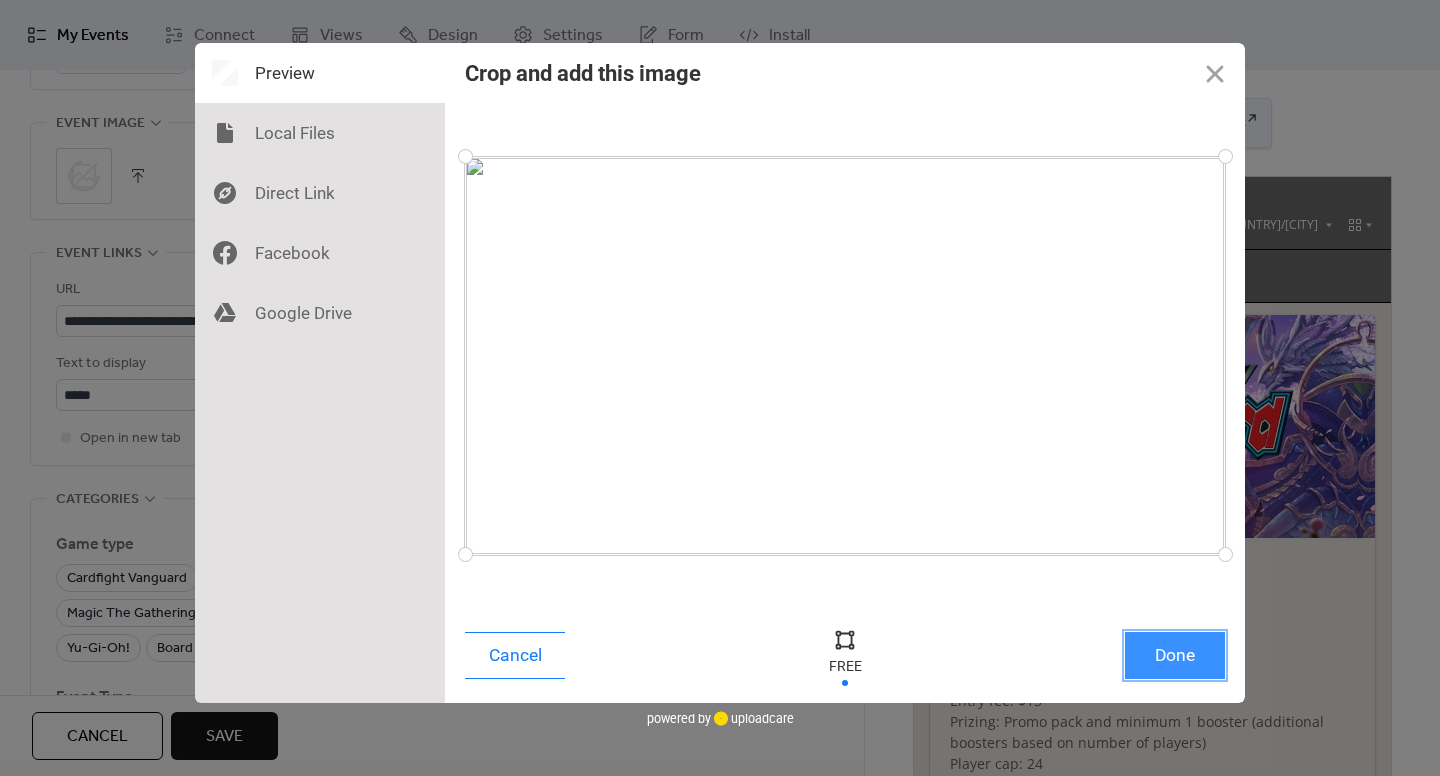 click on "Done" at bounding box center [1175, 655] 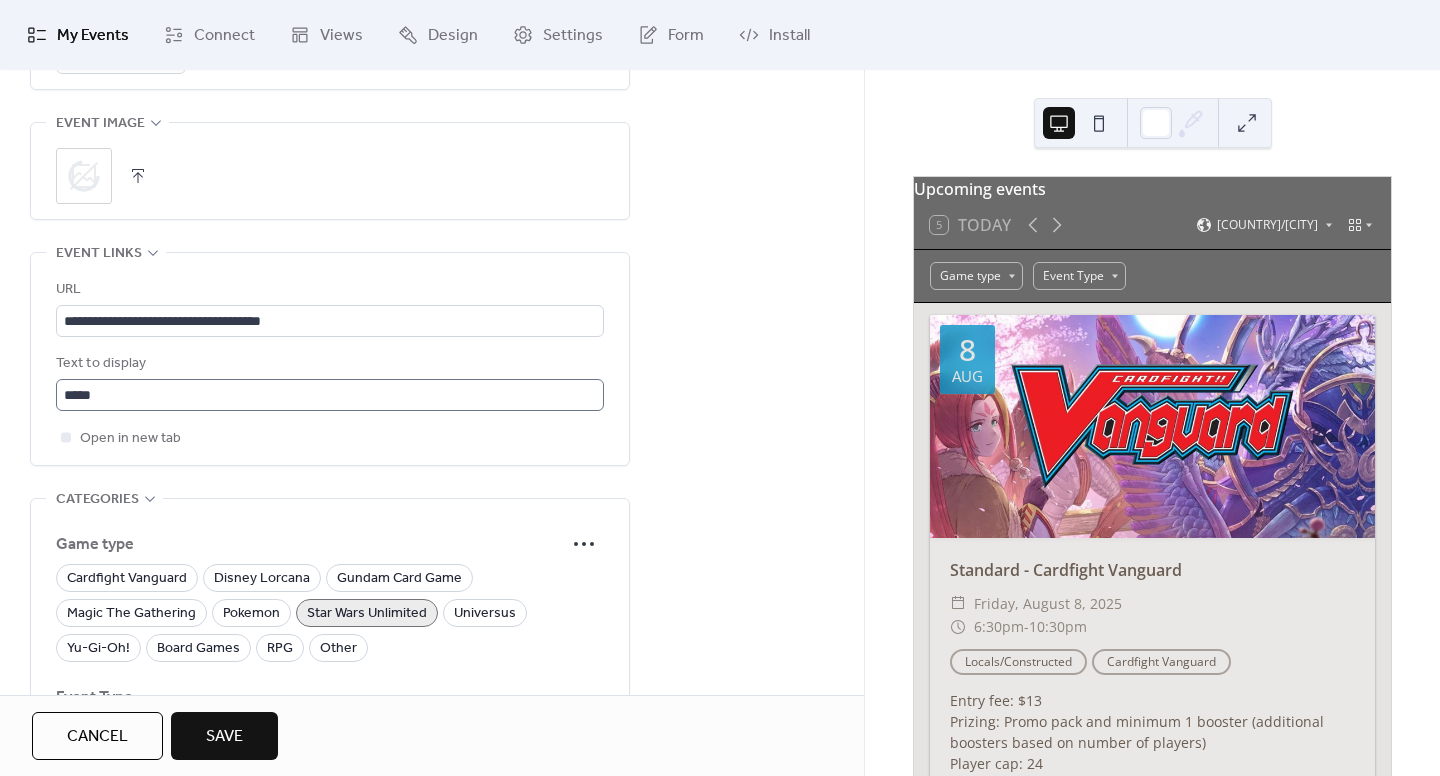 scroll, scrollTop: 1, scrollLeft: 0, axis: vertical 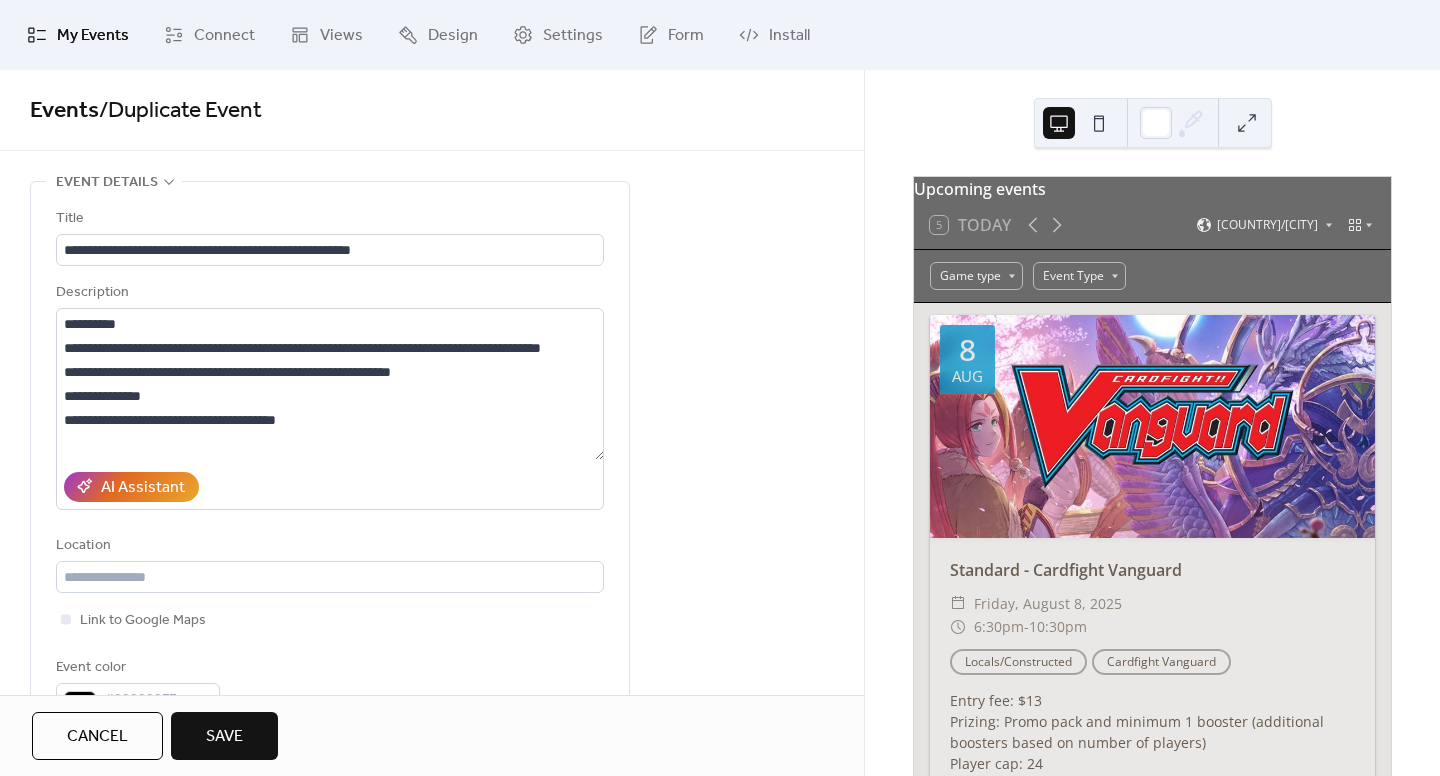 click on "Save" at bounding box center (224, 737) 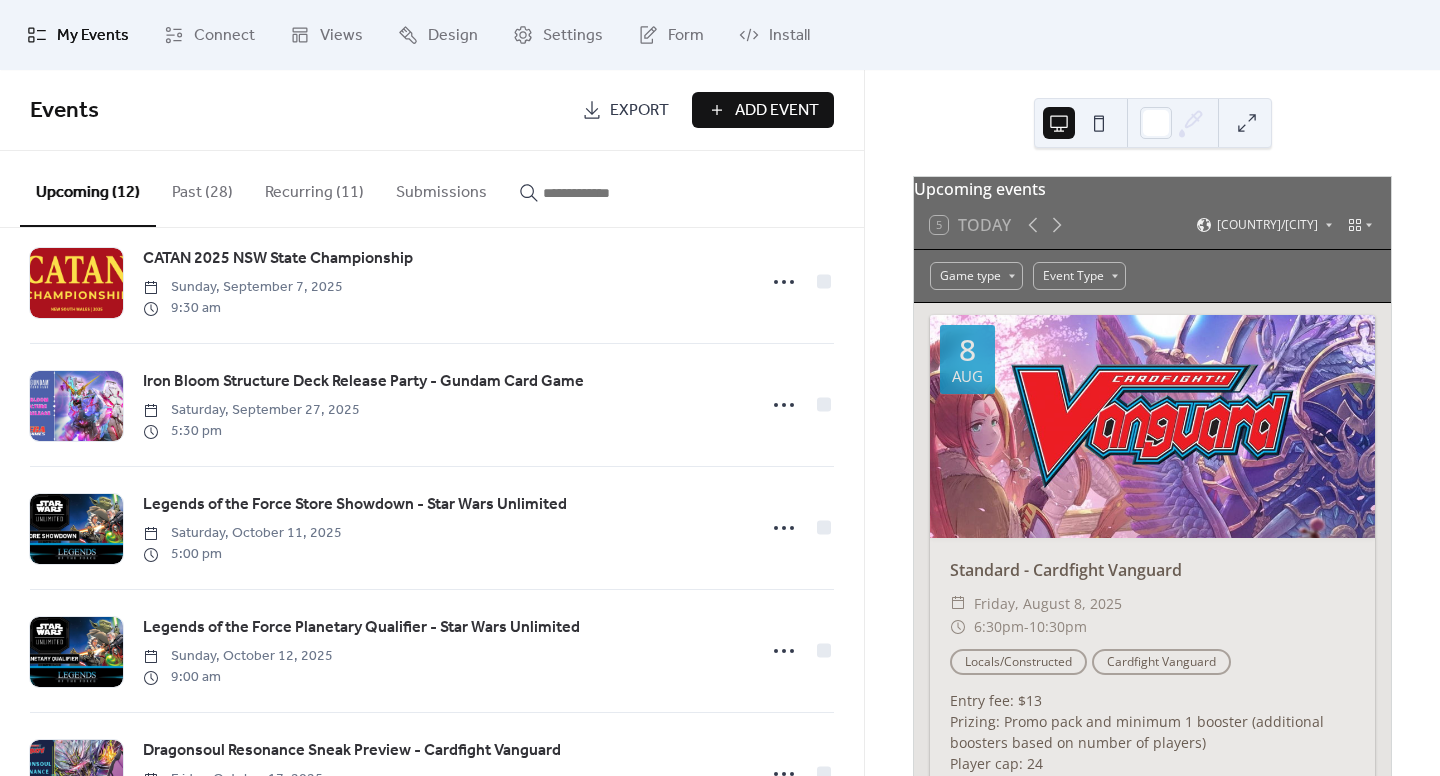scroll, scrollTop: 700, scrollLeft: 0, axis: vertical 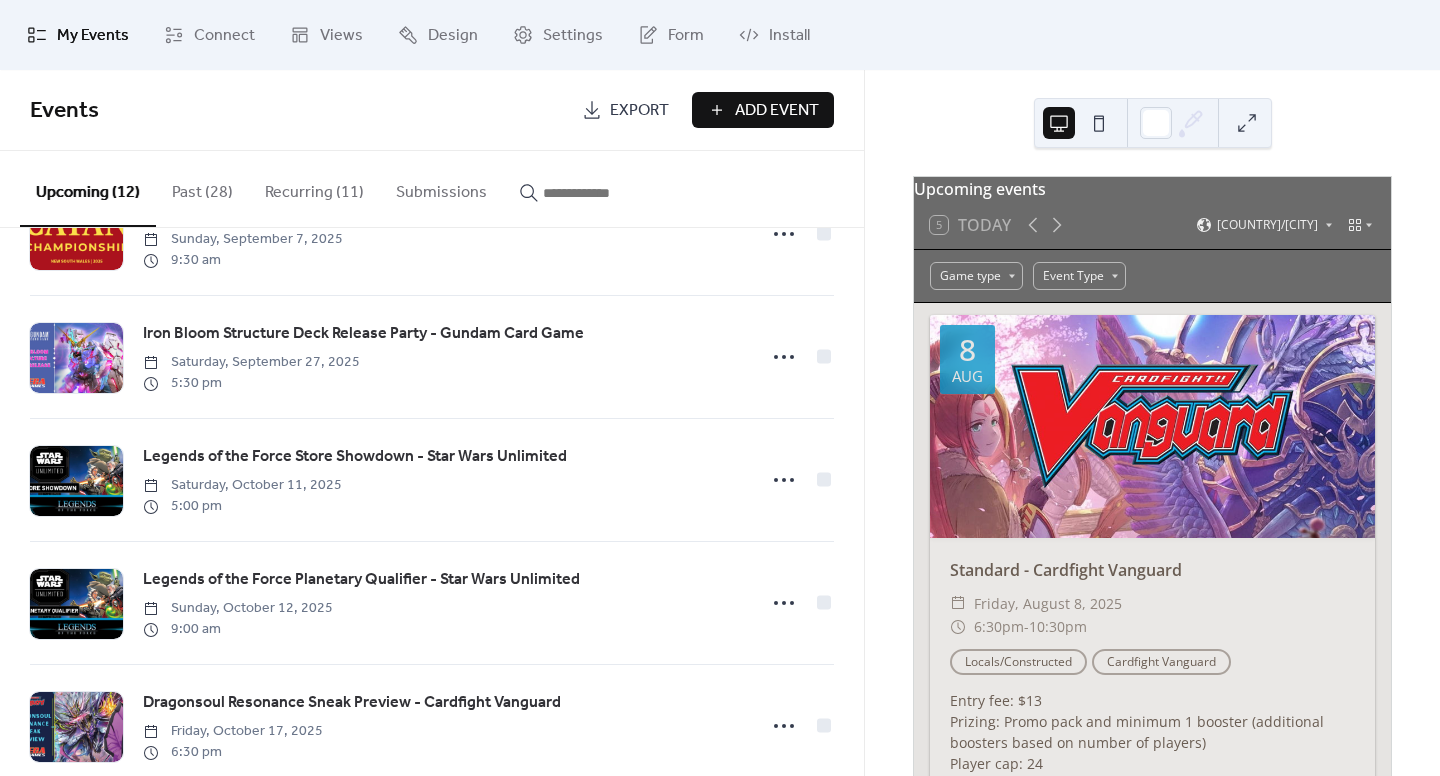 click on "Recurring (11)" at bounding box center (314, 188) 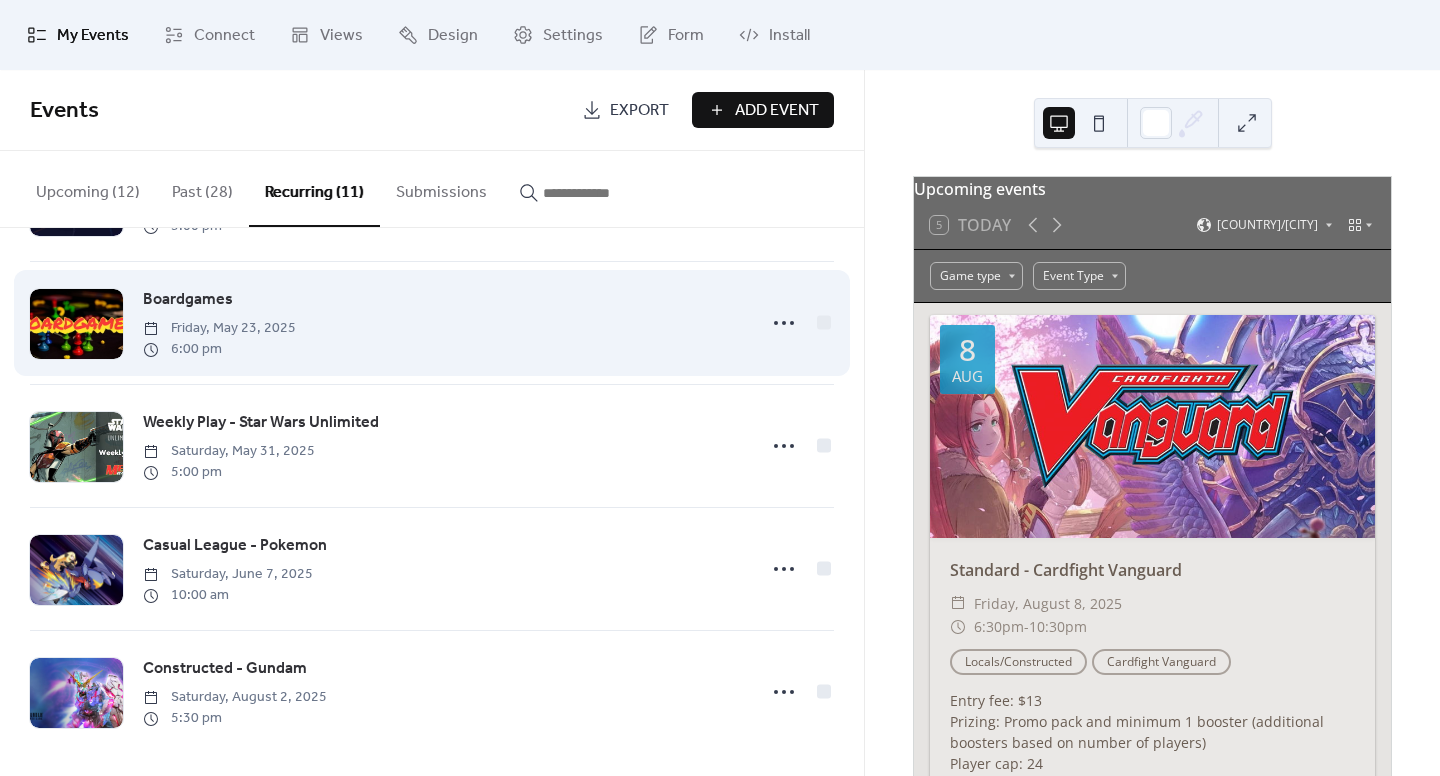 scroll, scrollTop: 875, scrollLeft: 0, axis: vertical 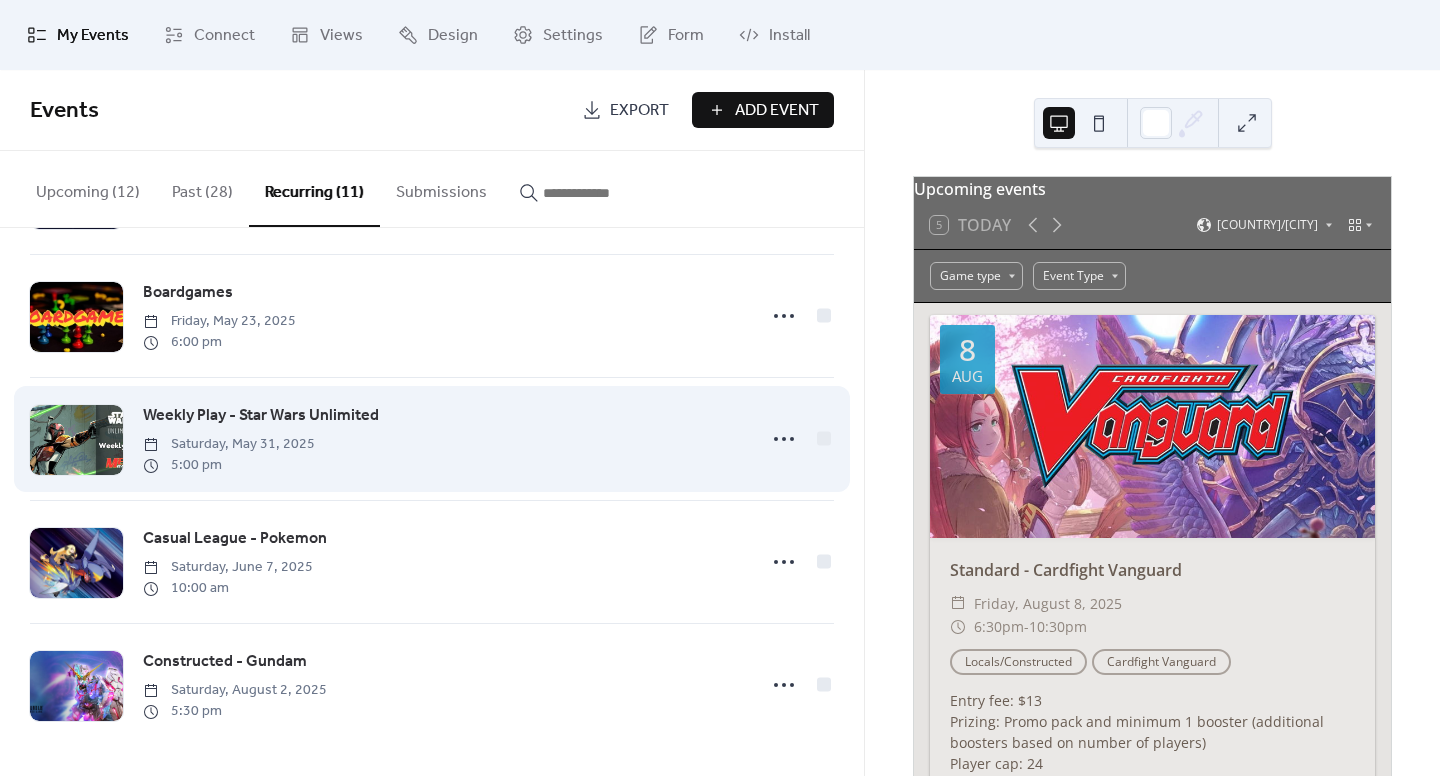 click on "Weekly Play - Star Wars Unlimited" at bounding box center (261, 416) 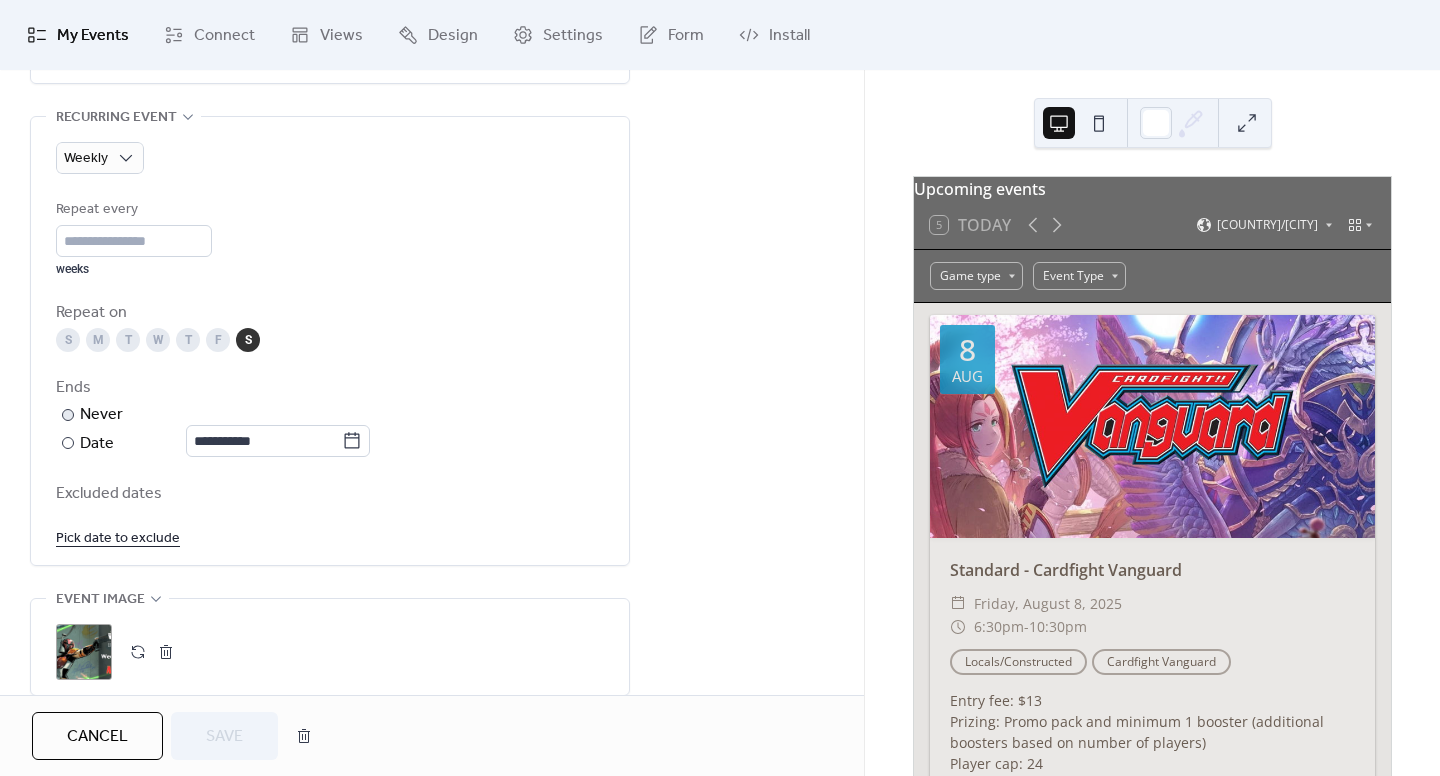 scroll, scrollTop: 1000, scrollLeft: 0, axis: vertical 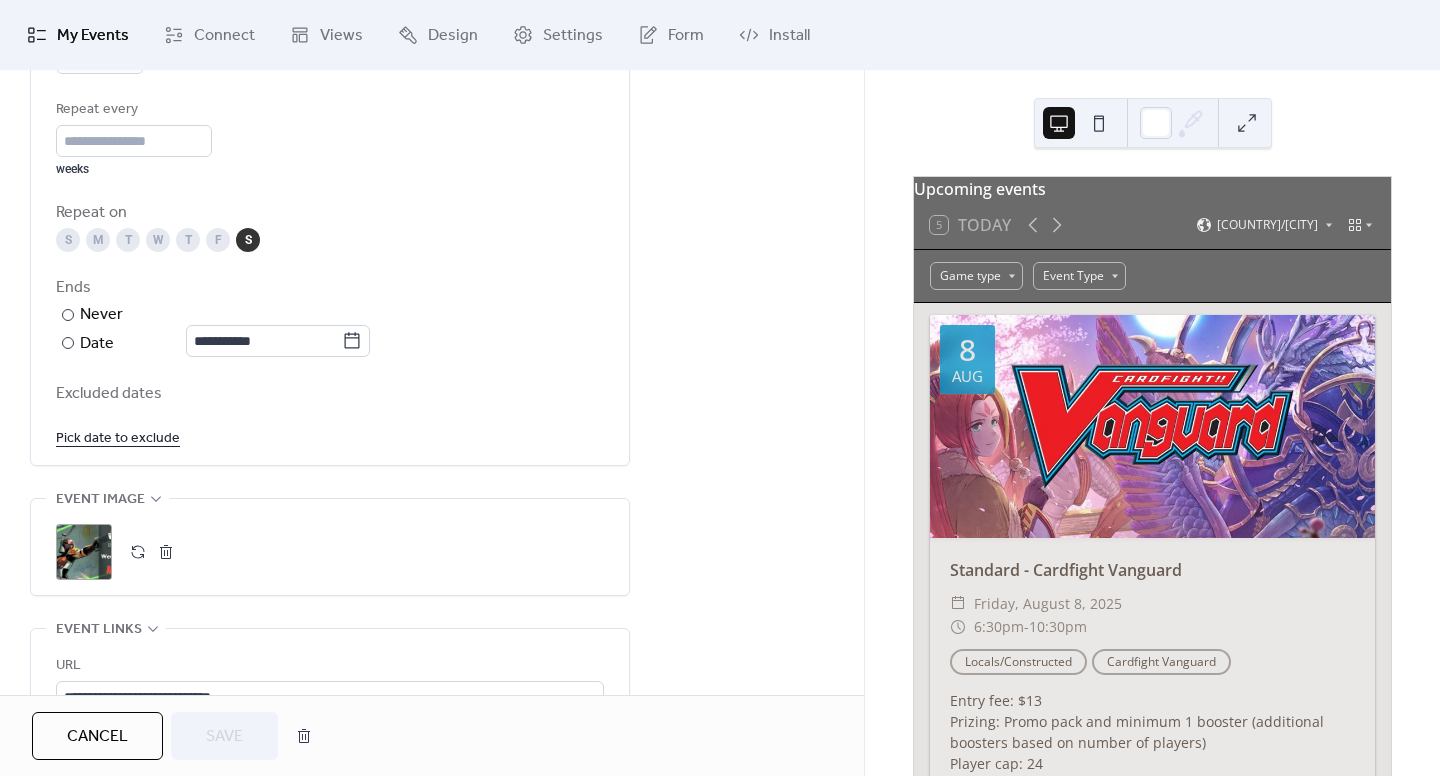 click on "Pick date to exclude" at bounding box center [118, 437] 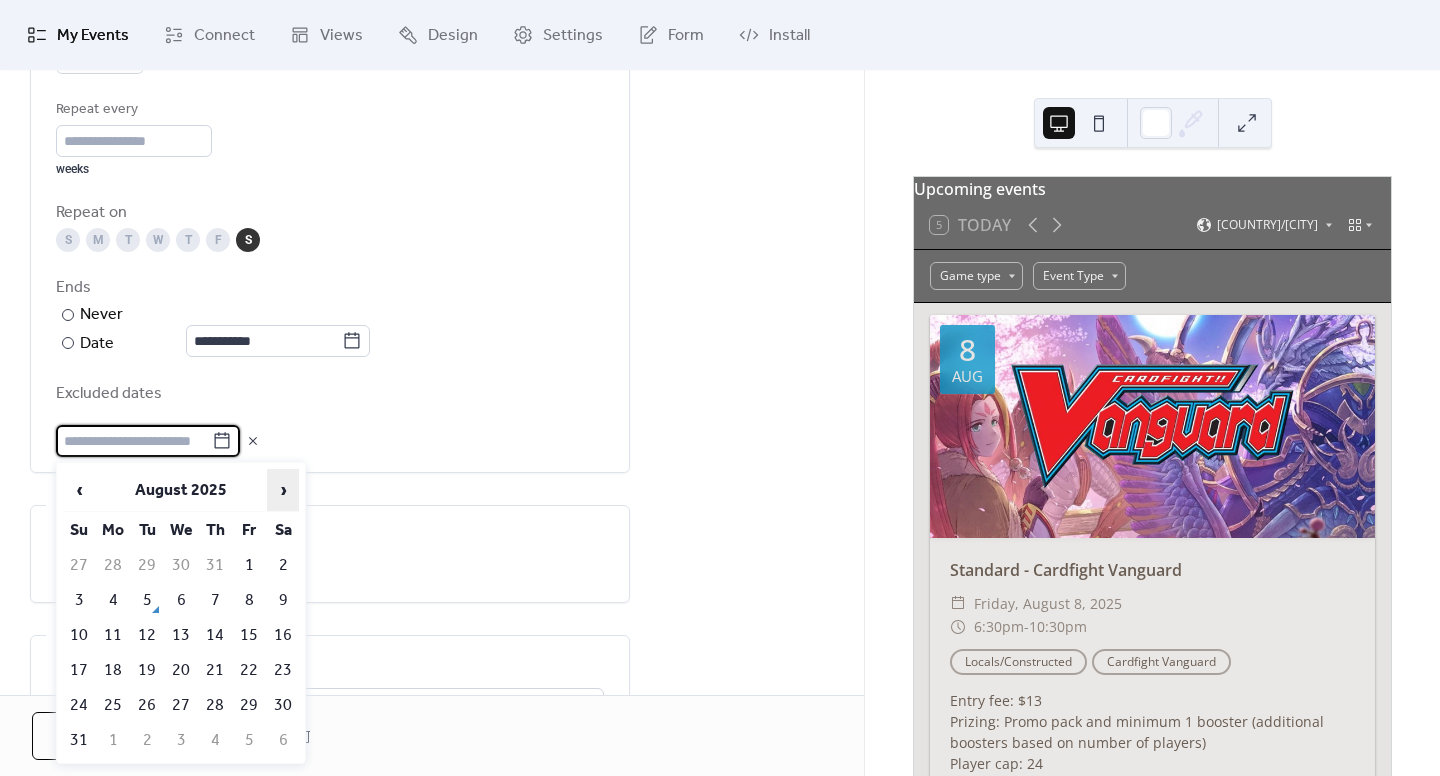 click on "›" at bounding box center (283, 490) 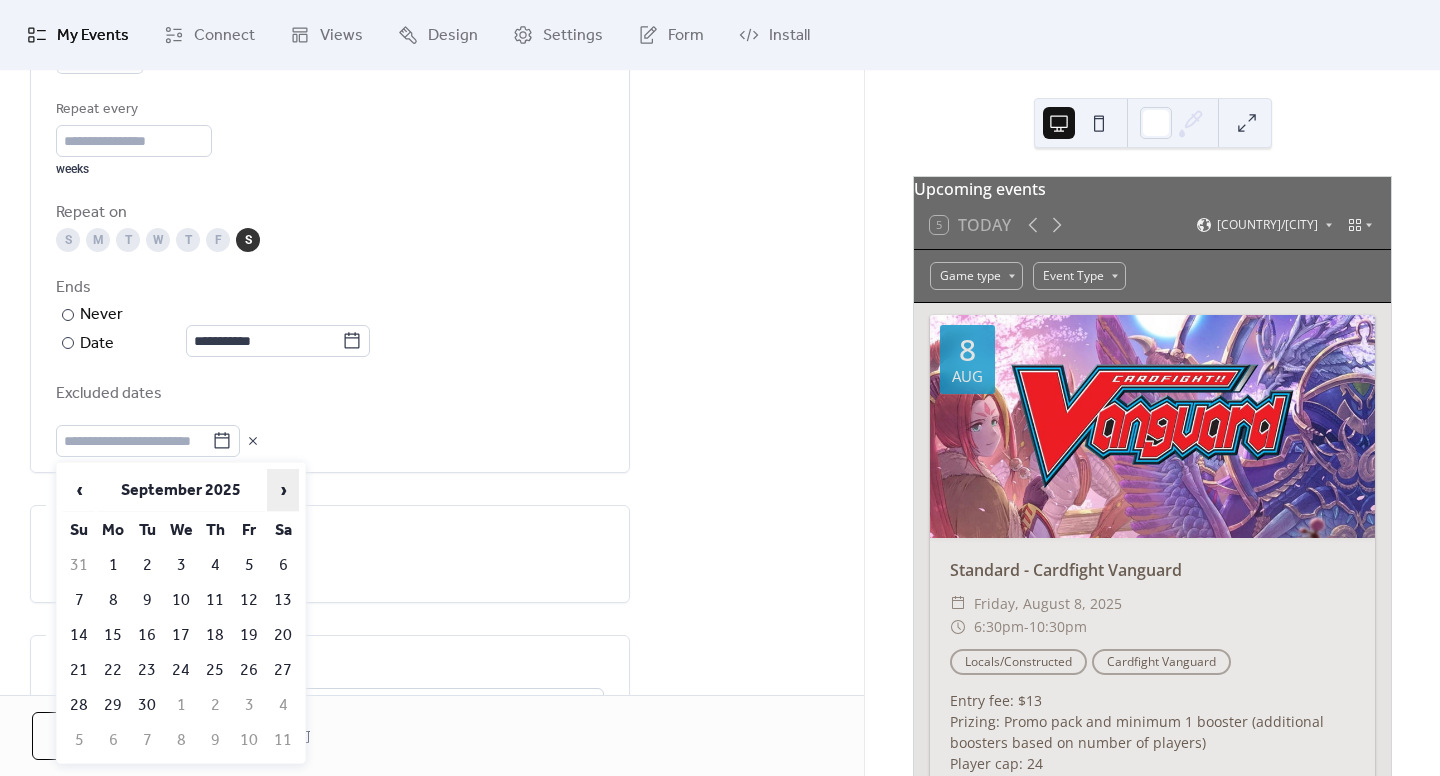 click on "›" at bounding box center (283, 490) 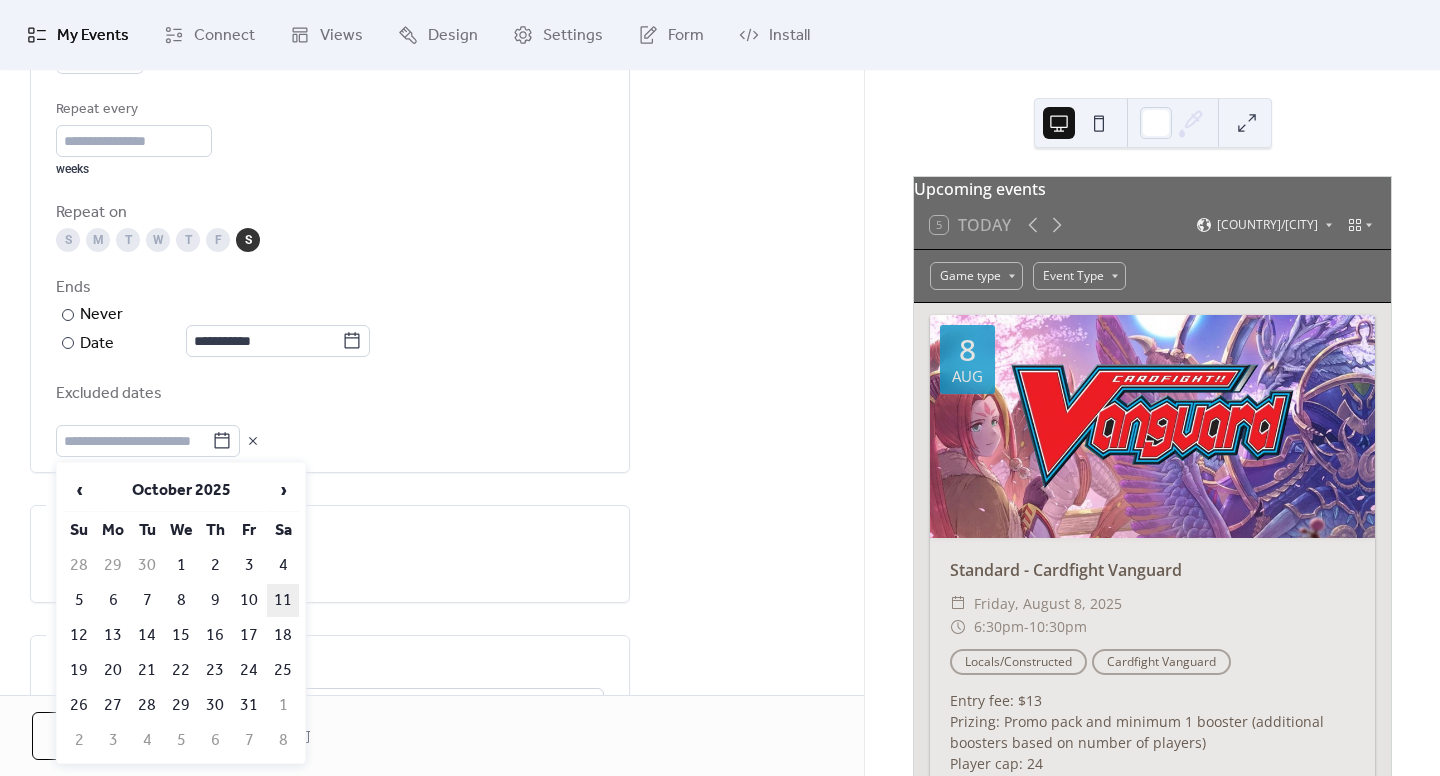 click on "11" at bounding box center (283, 600) 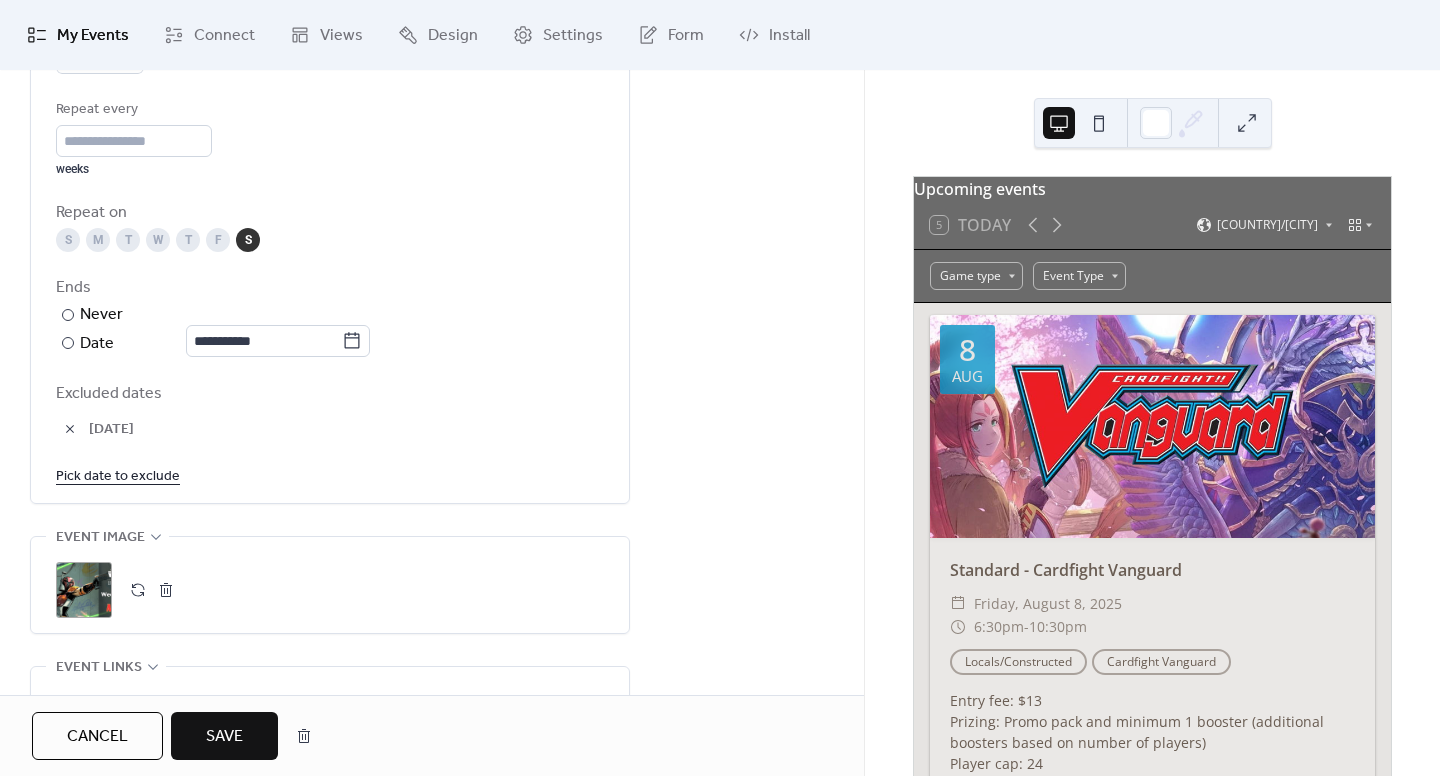 click on "Save" at bounding box center [224, 737] 